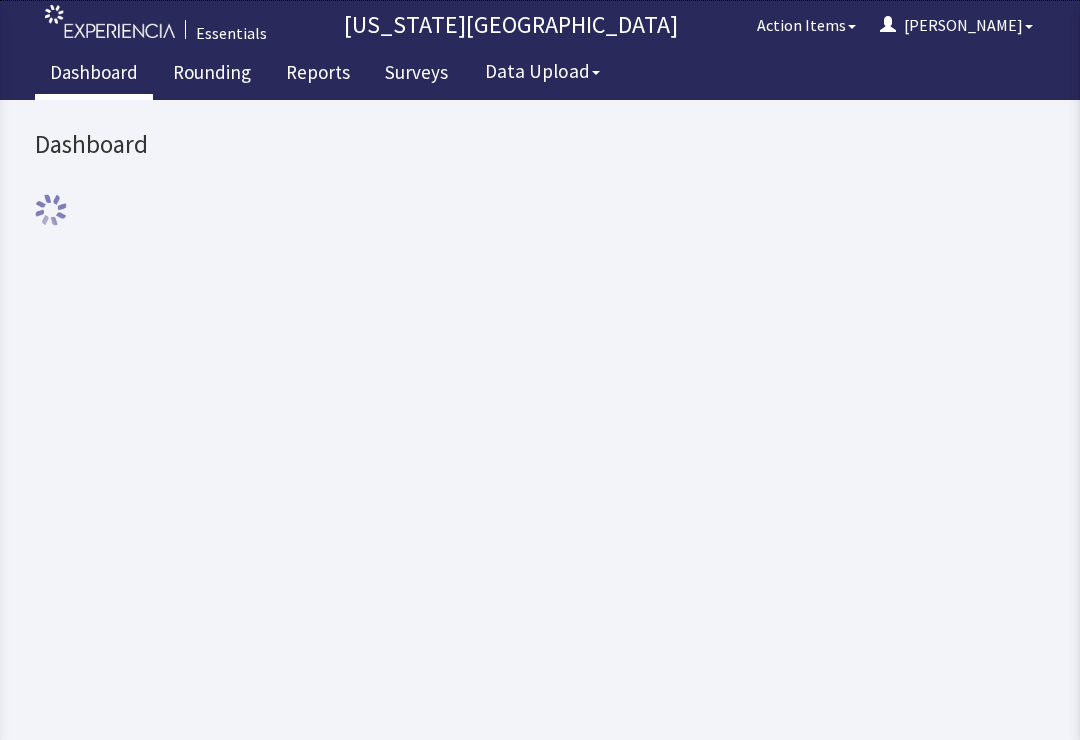 scroll, scrollTop: 0, scrollLeft: 0, axis: both 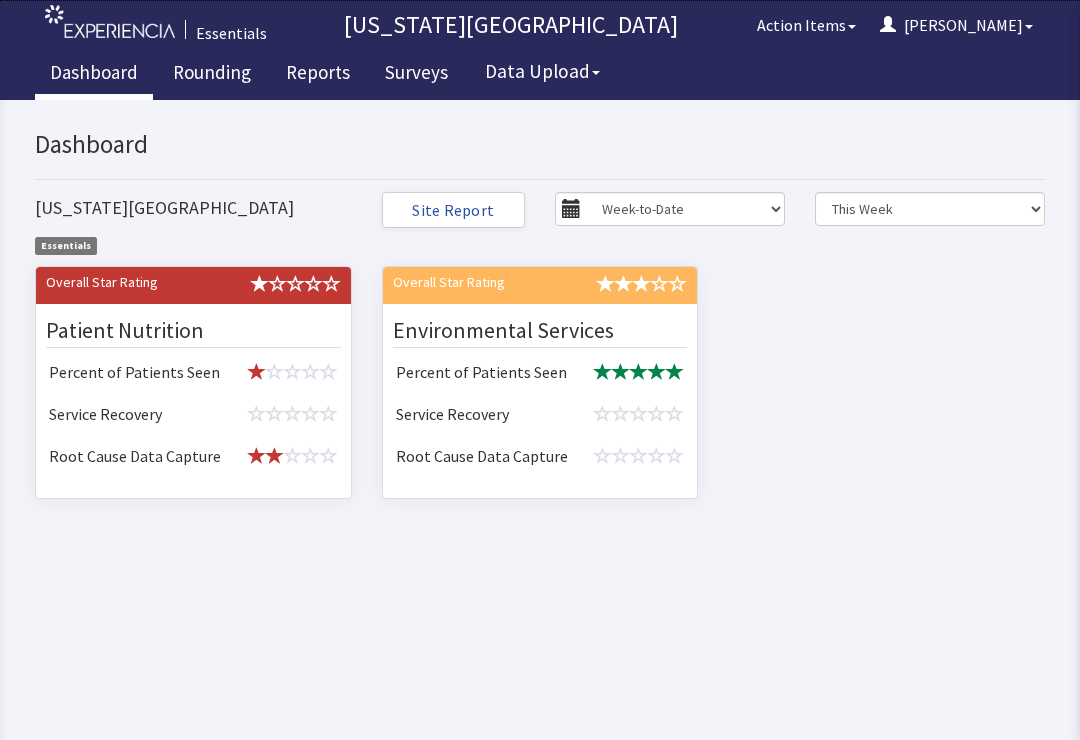 click on "Rounding" at bounding box center [212, 75] 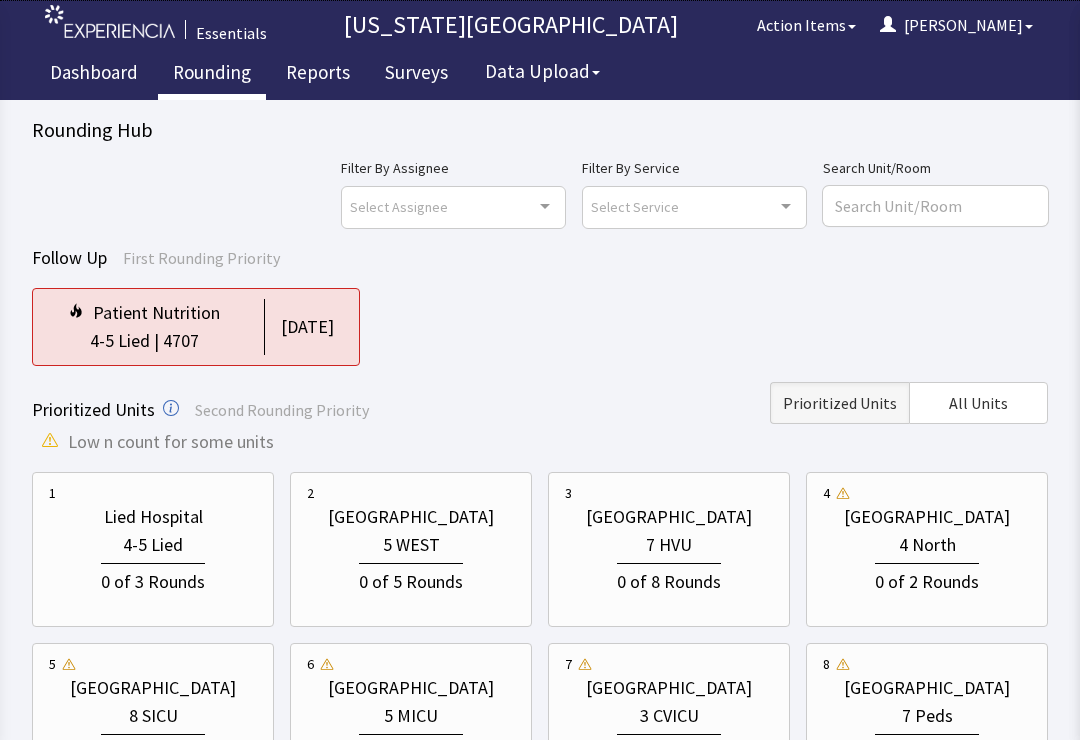 scroll, scrollTop: 0, scrollLeft: 0, axis: both 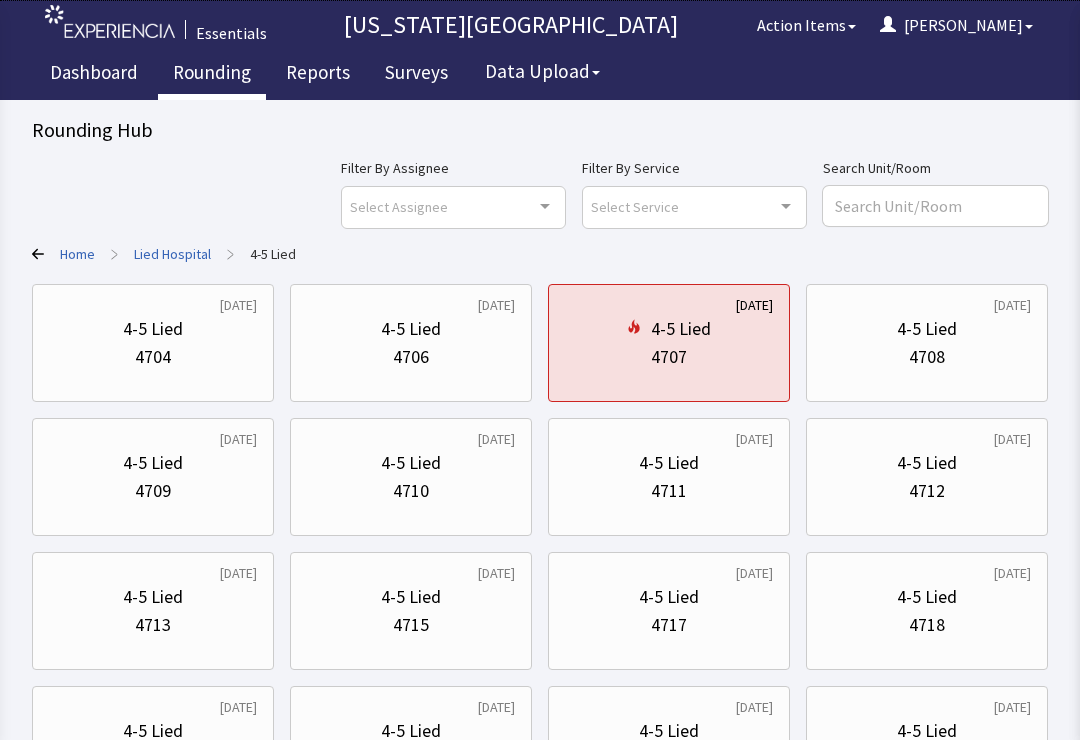 click on "4-5 Lied" at bounding box center (153, 329) 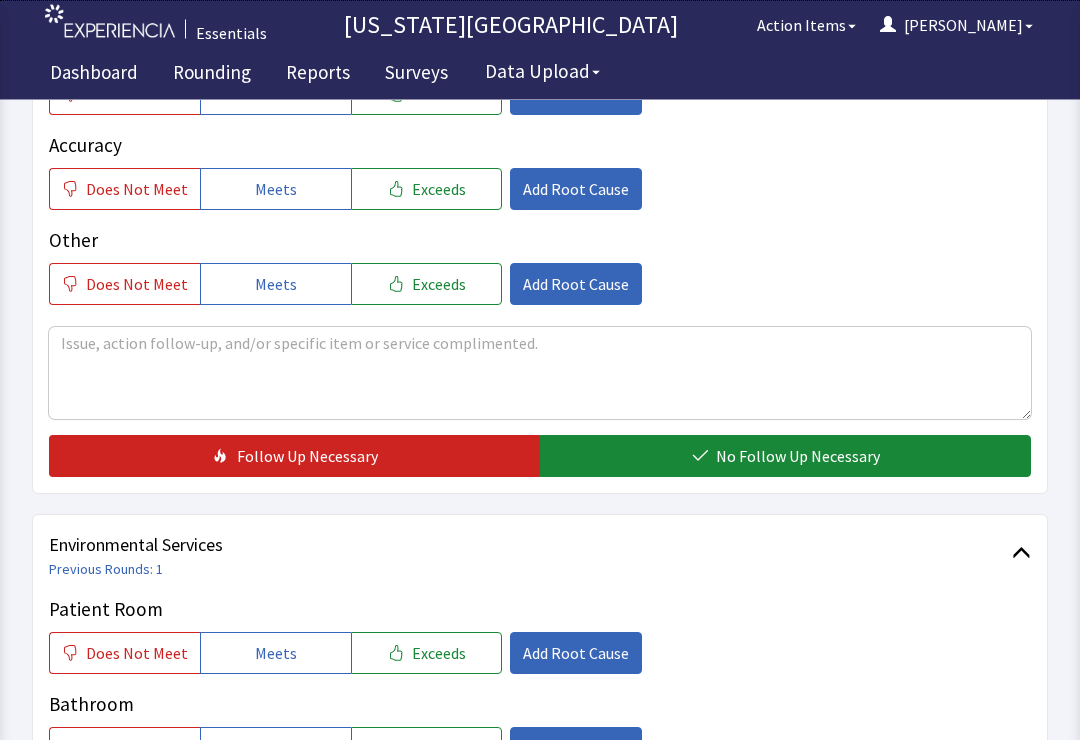 scroll, scrollTop: 589, scrollLeft: 0, axis: vertical 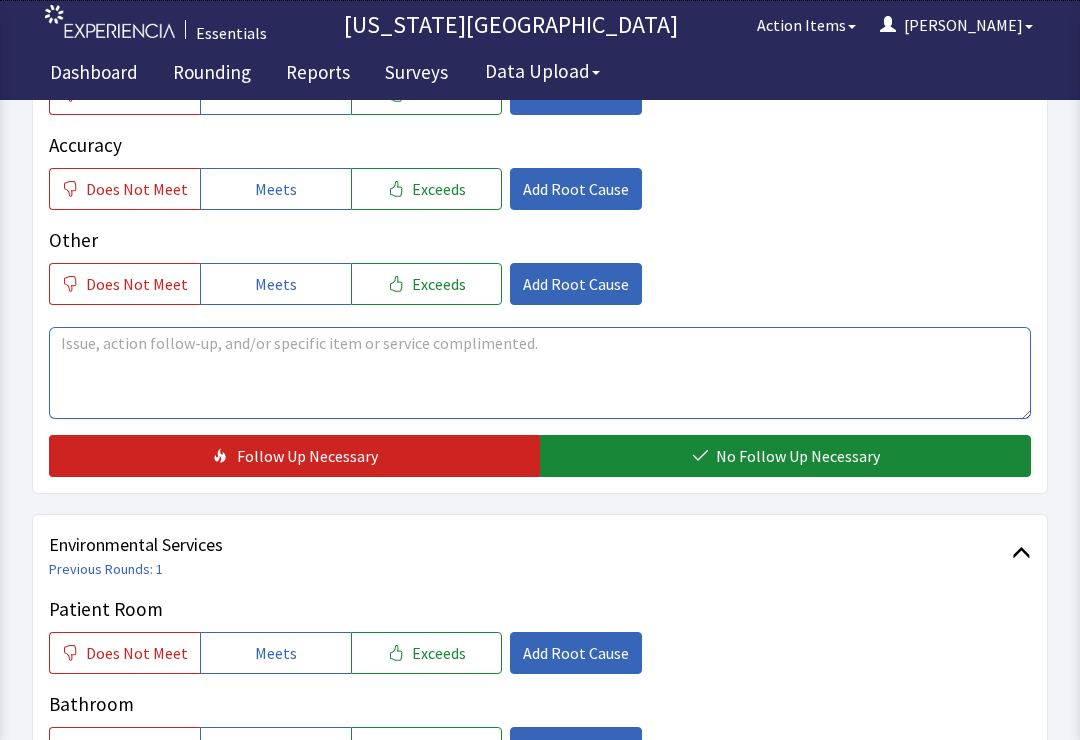click at bounding box center [540, 373] 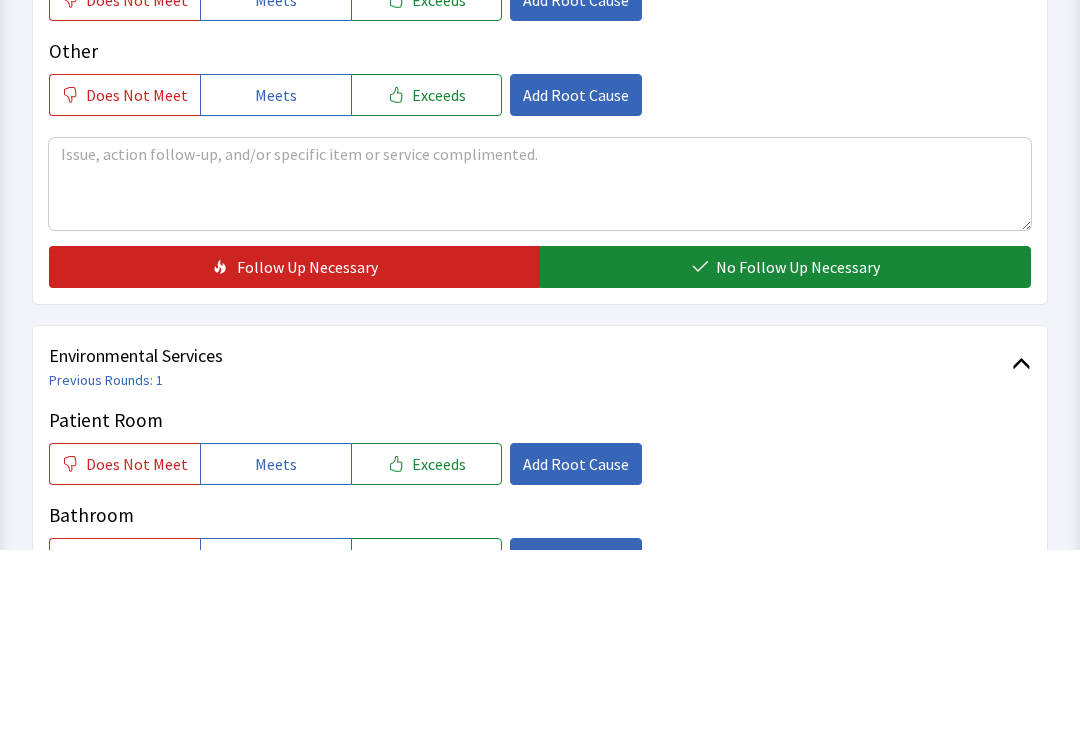 scroll, scrollTop: 779, scrollLeft: 0, axis: vertical 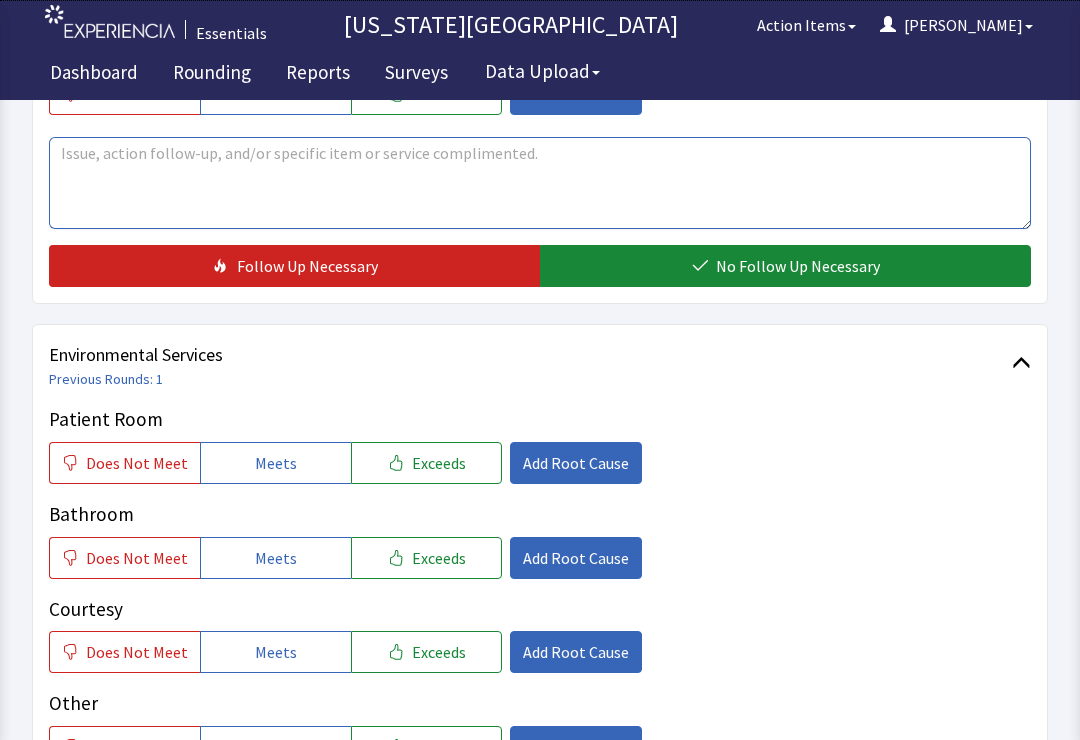 click at bounding box center (540, 183) 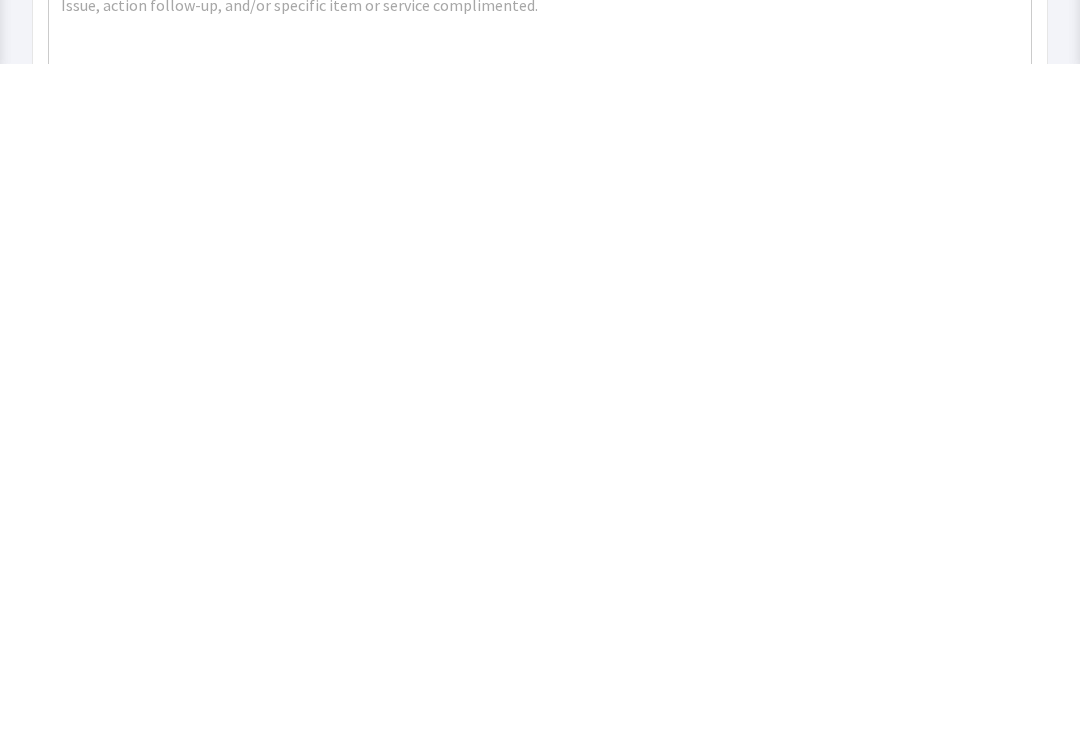 scroll, scrollTop: 250, scrollLeft: 0, axis: vertical 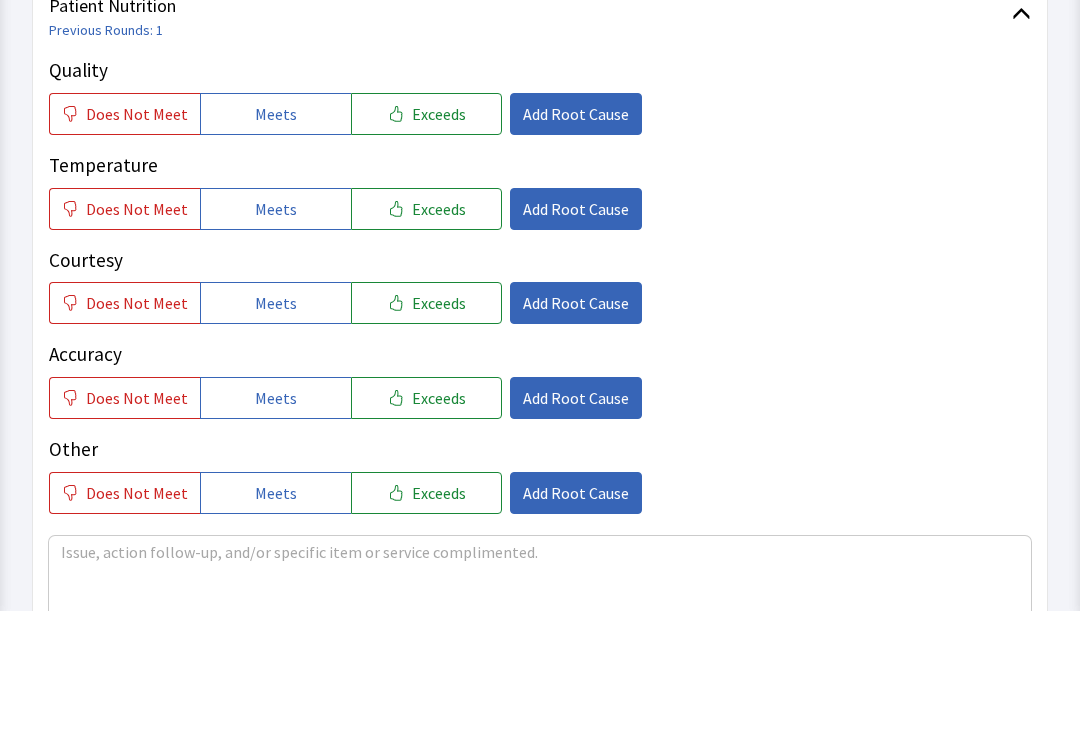 click on "Does Not Meet" at bounding box center (137, 339) 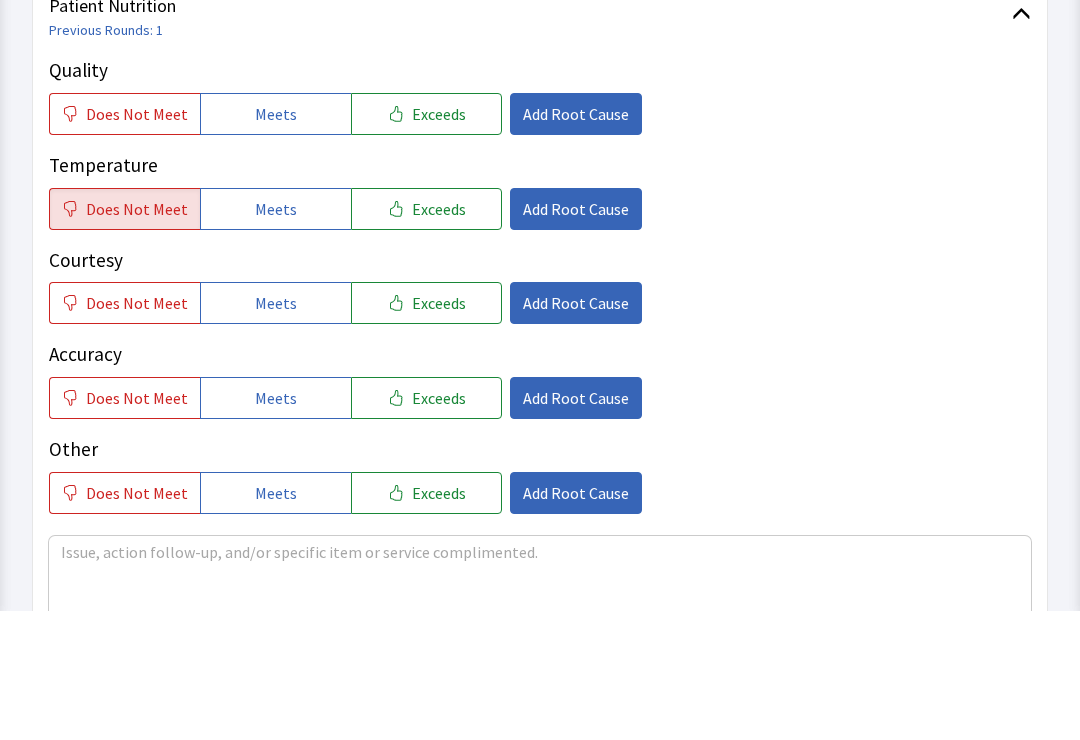scroll, scrollTop: 380, scrollLeft: 0, axis: vertical 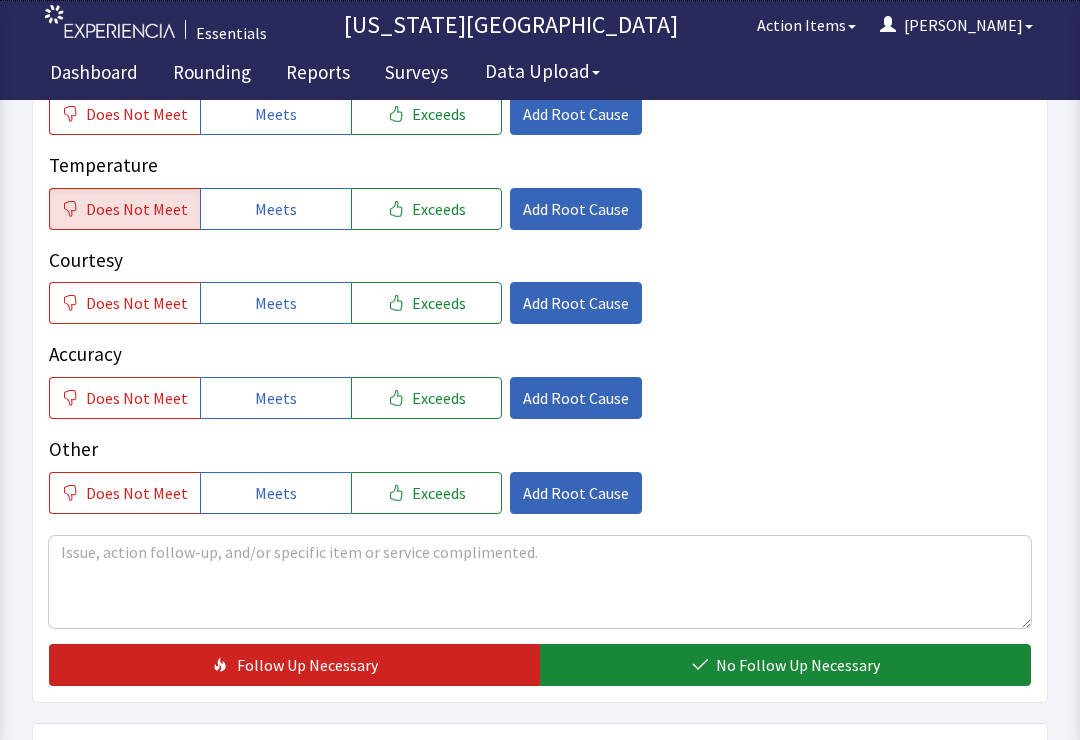 click on "Add Root Cause" at bounding box center [576, 209] 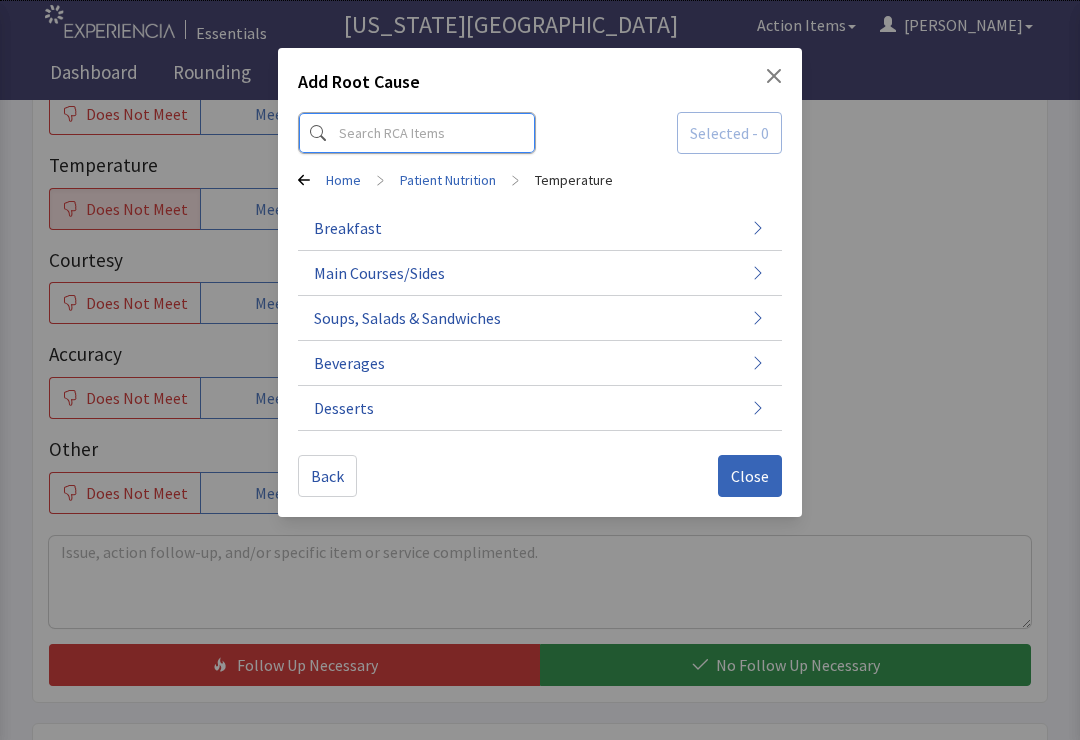 click at bounding box center (417, 133) 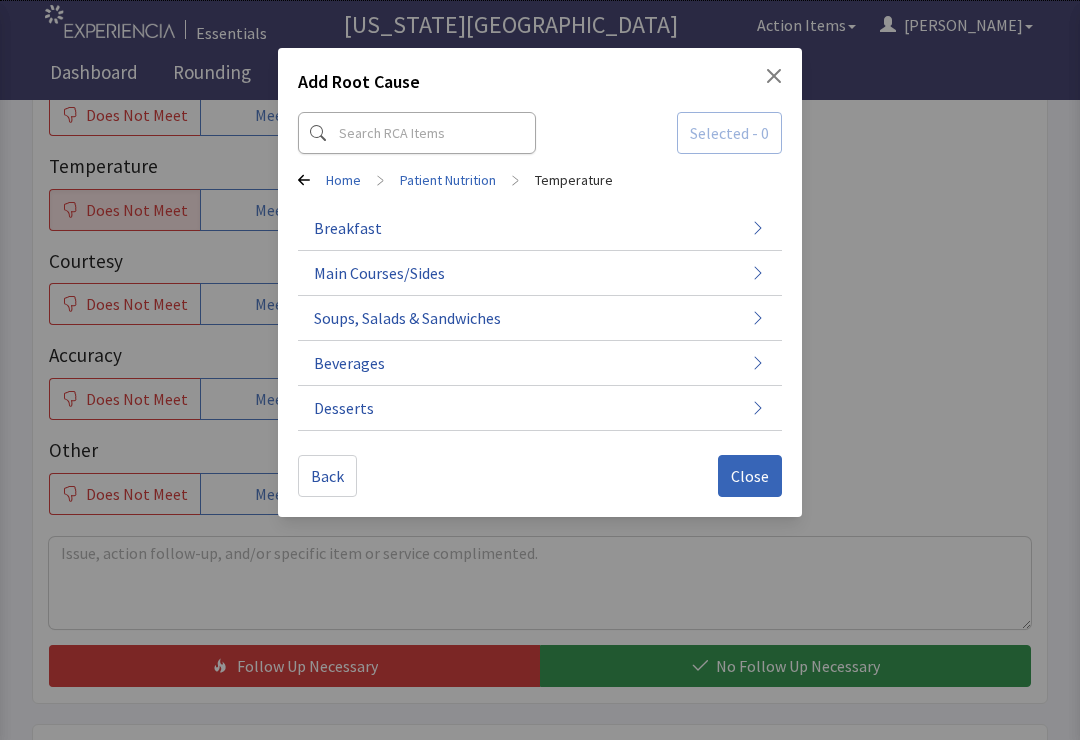 click on "Breakfast" 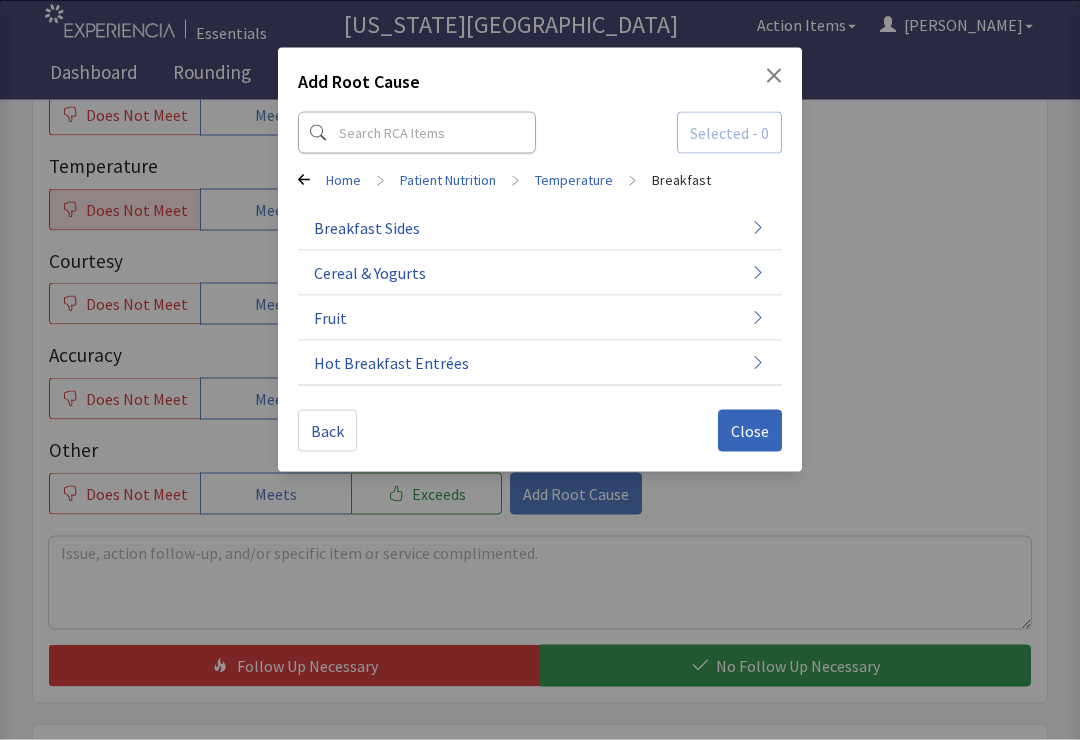 click on "Hot Breakfast Entrées" 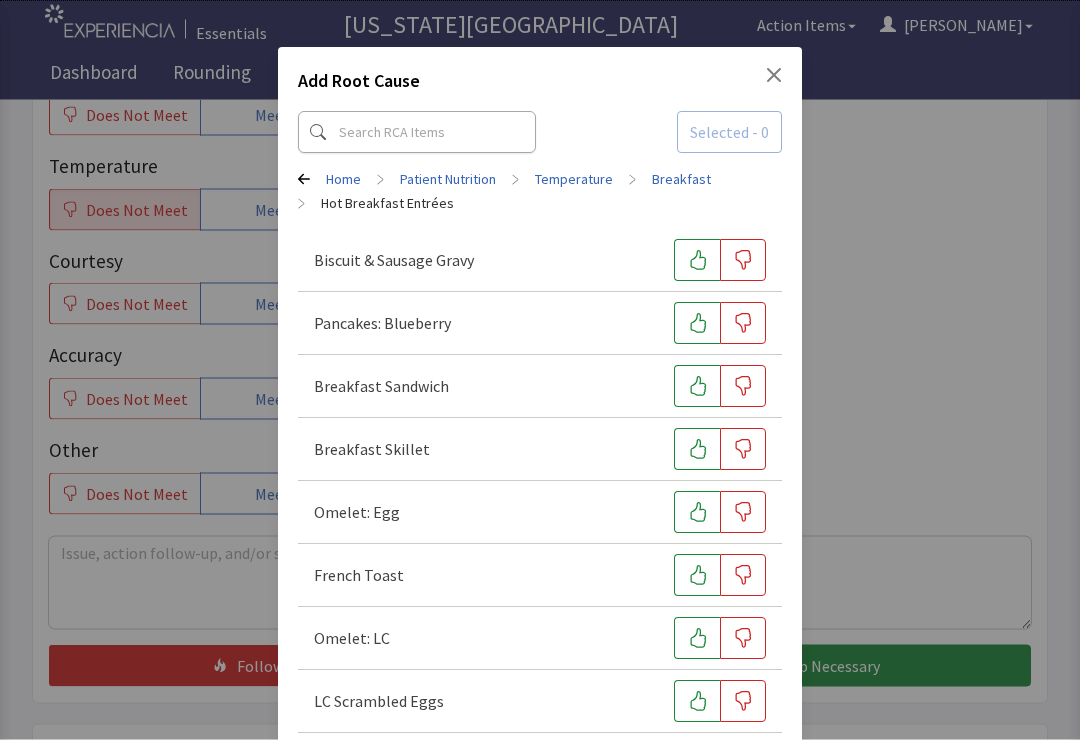 scroll, scrollTop: 380, scrollLeft: 0, axis: vertical 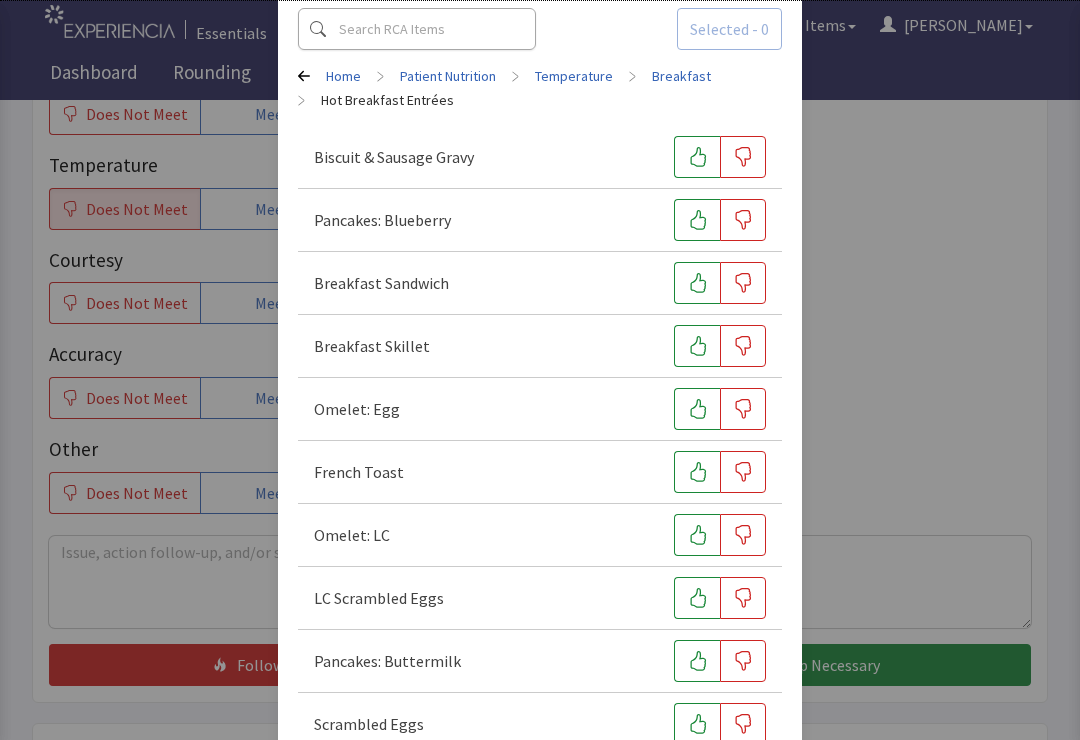 click 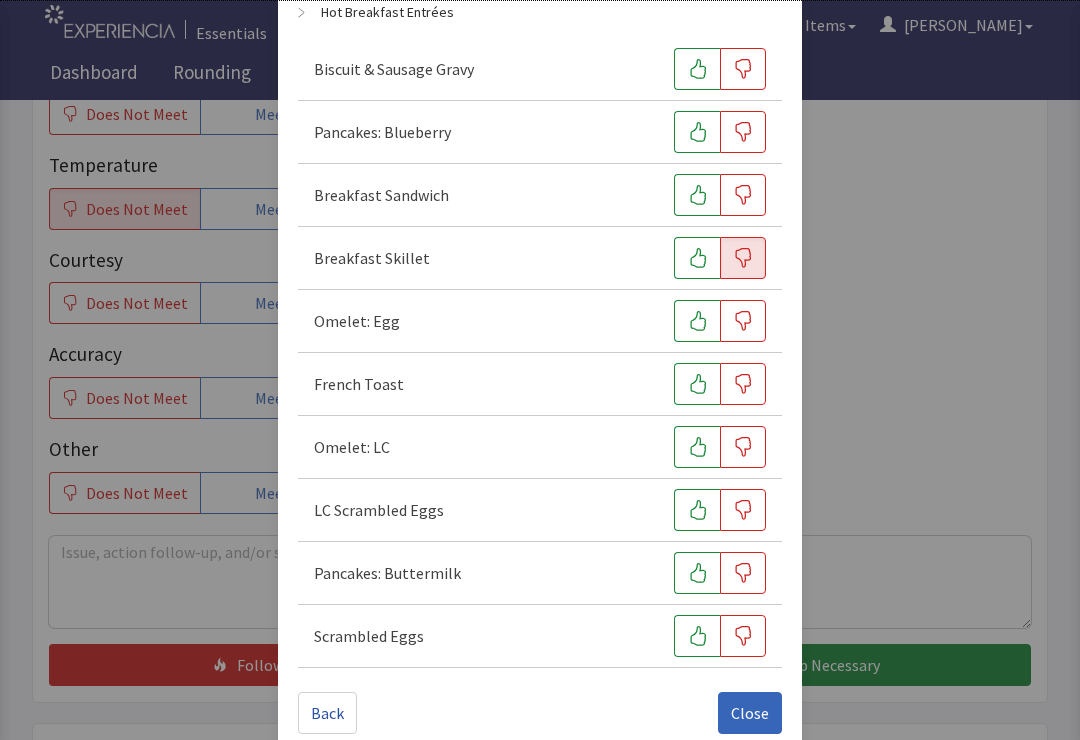 scroll, scrollTop: 191, scrollLeft: 0, axis: vertical 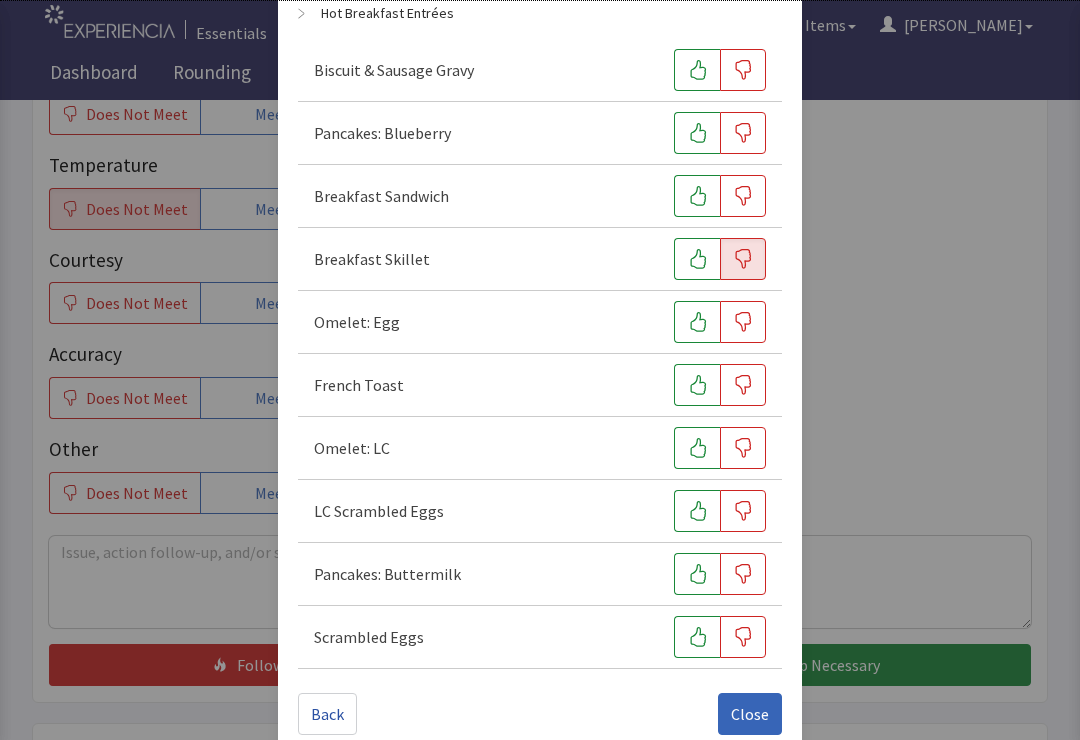 click on "Close" at bounding box center [750, 714] 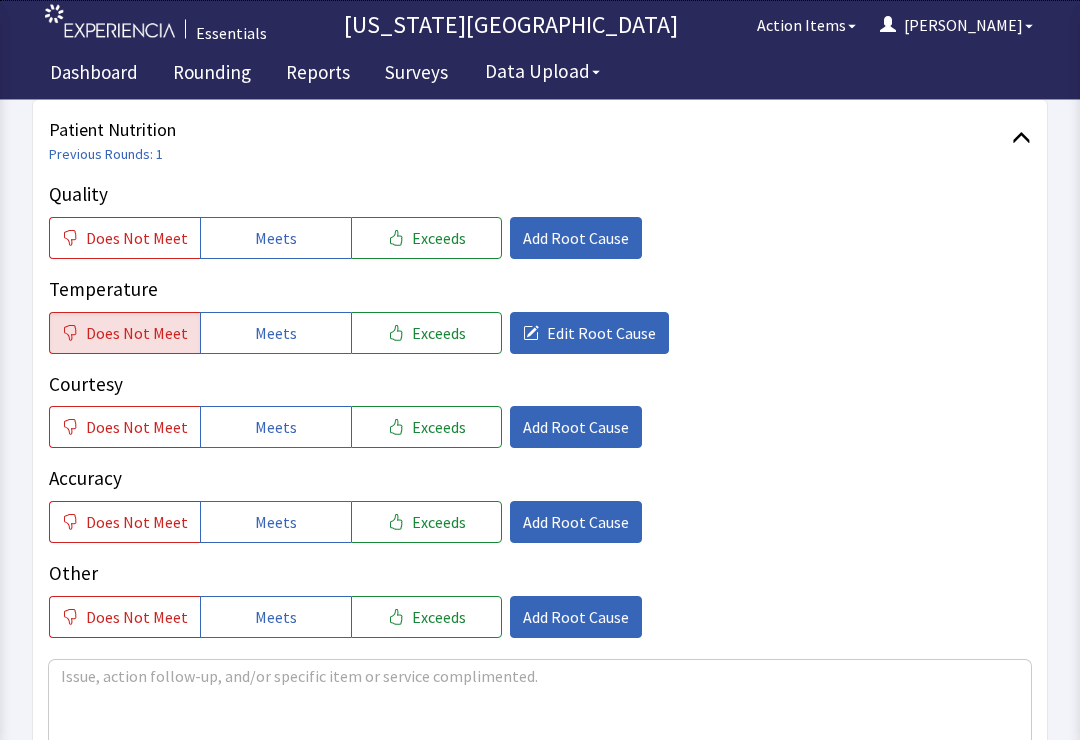 scroll, scrollTop: 262, scrollLeft: 0, axis: vertical 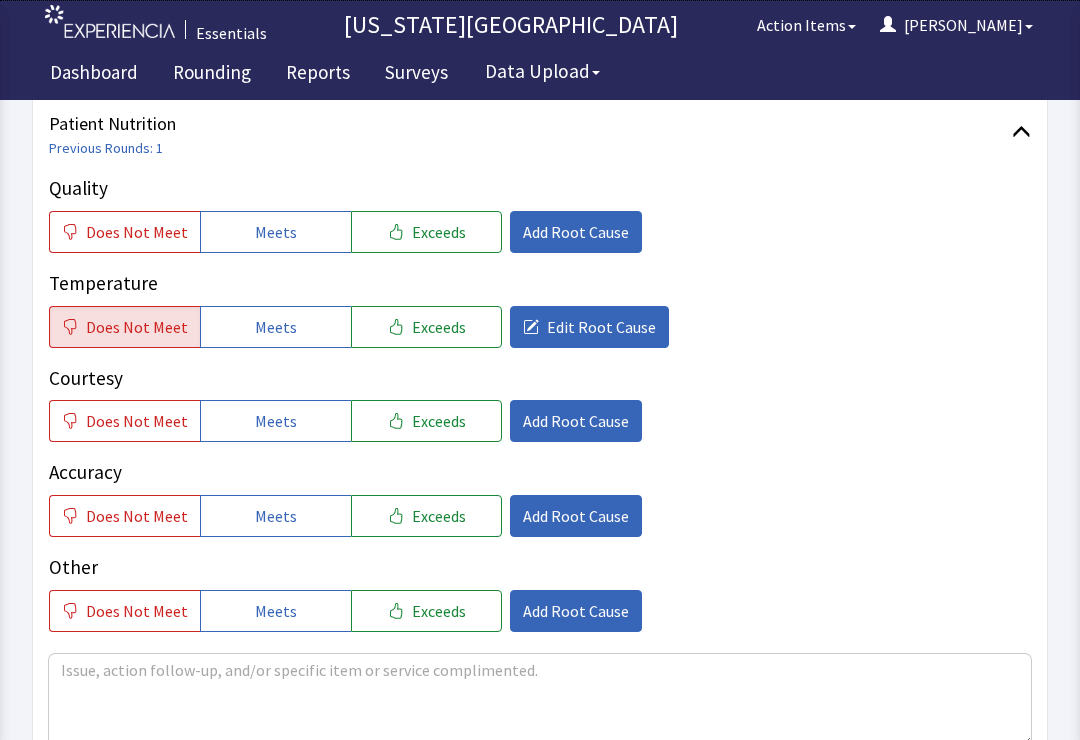 click on "Edit Root Cause" at bounding box center (601, 327) 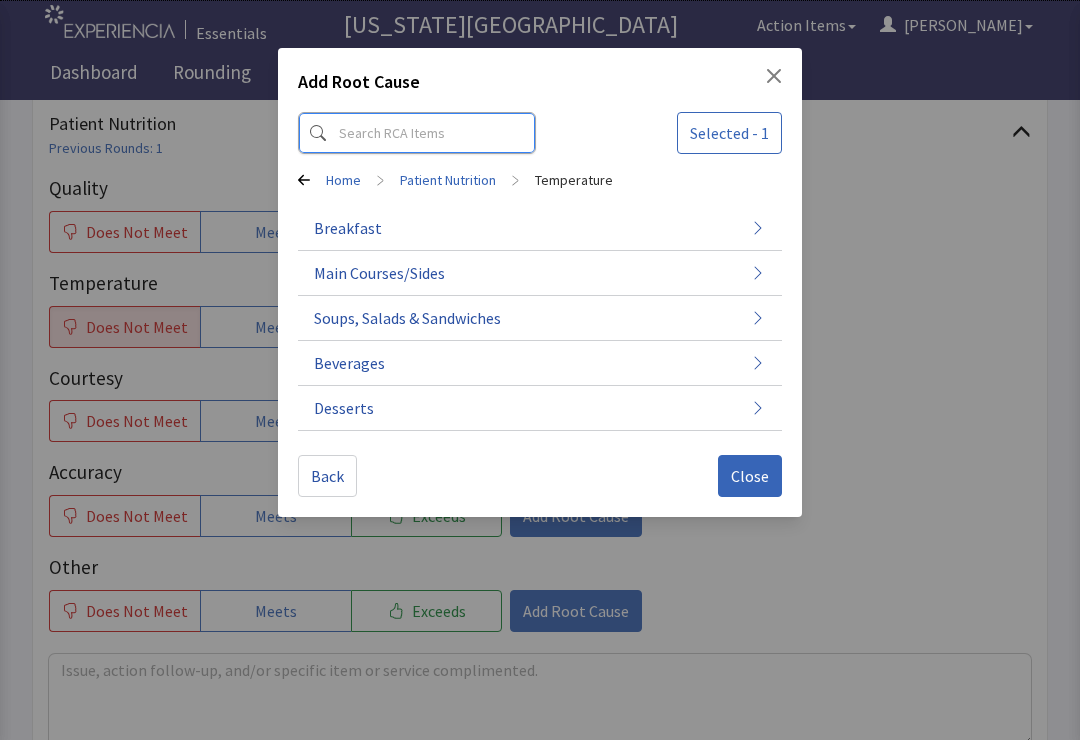 click at bounding box center (417, 133) 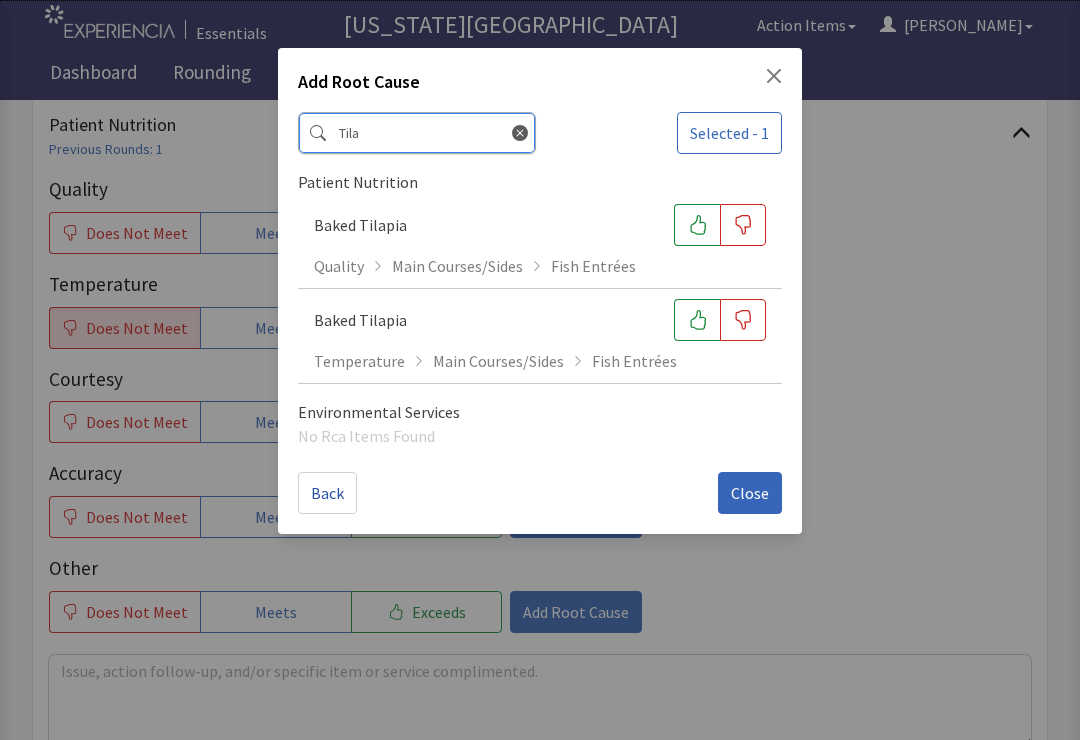 type on "Tila" 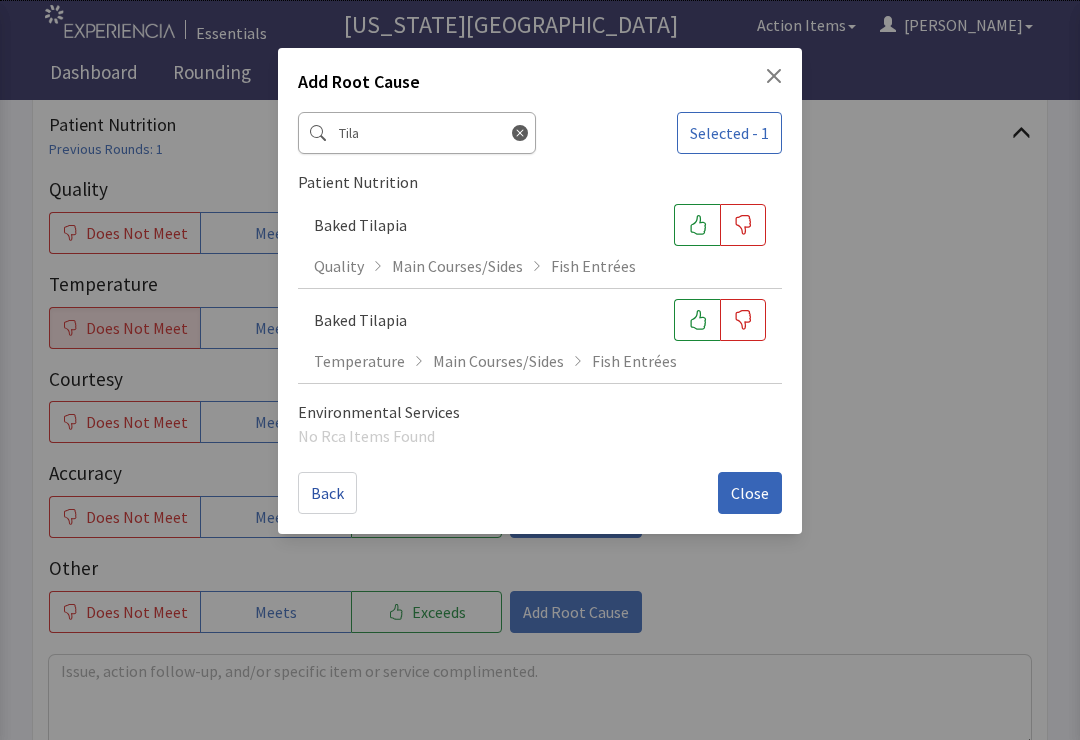 click 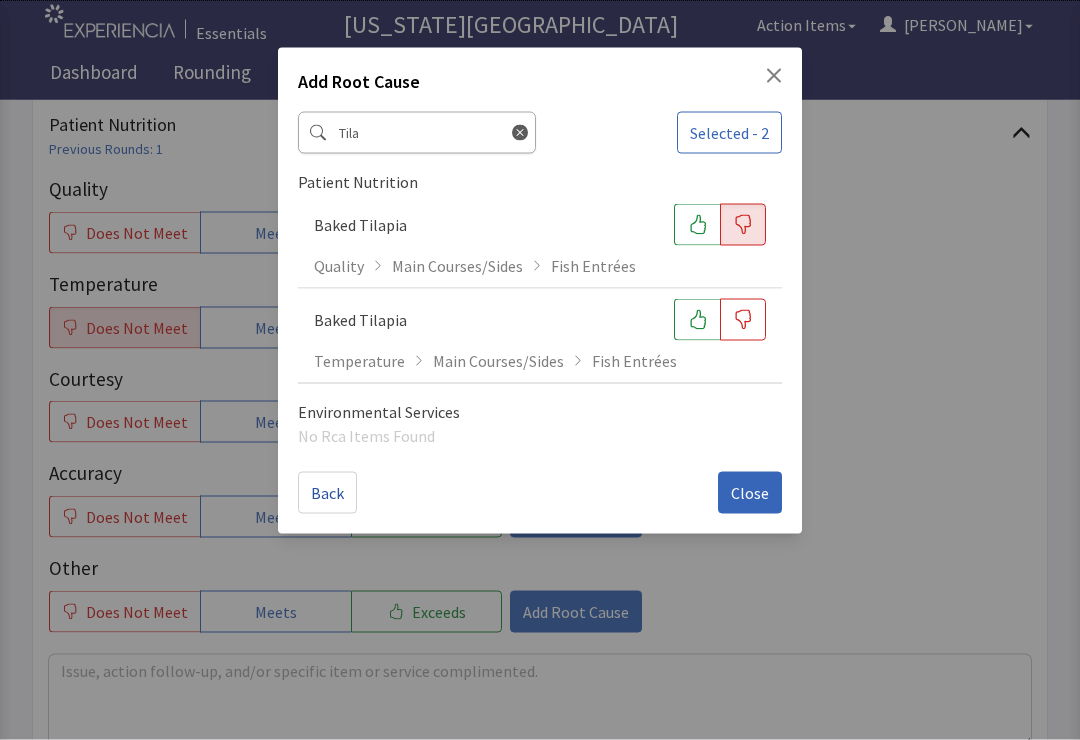 click on "Close" at bounding box center [750, 493] 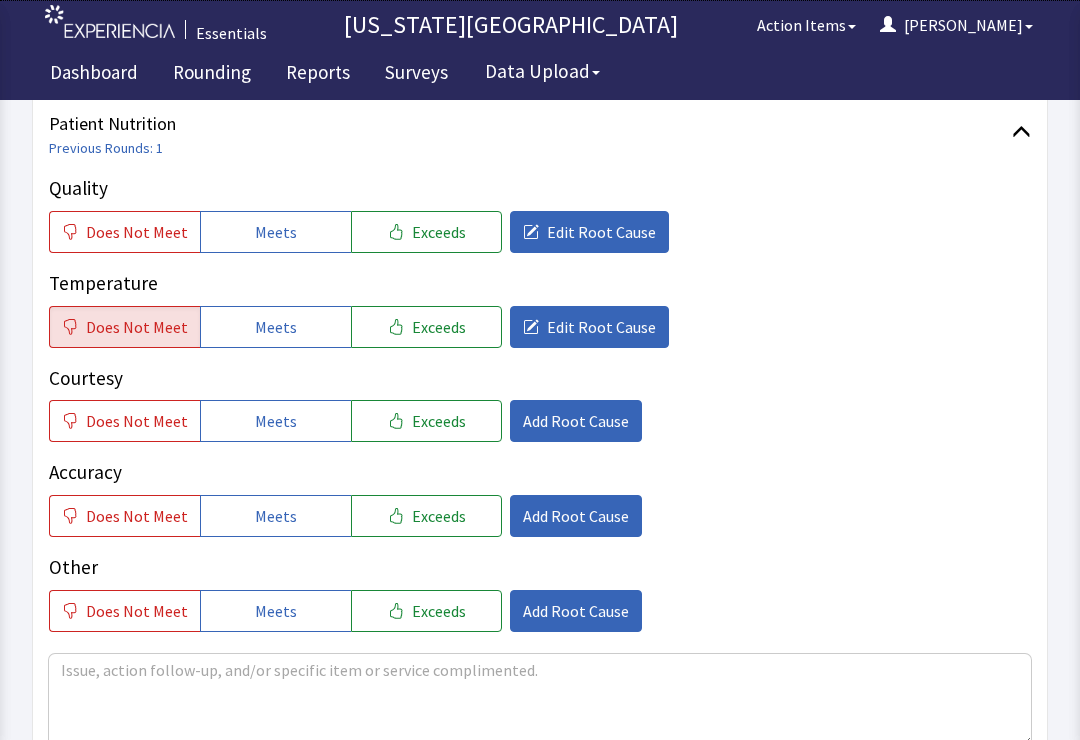 click on "Exceeds" at bounding box center [439, 421] 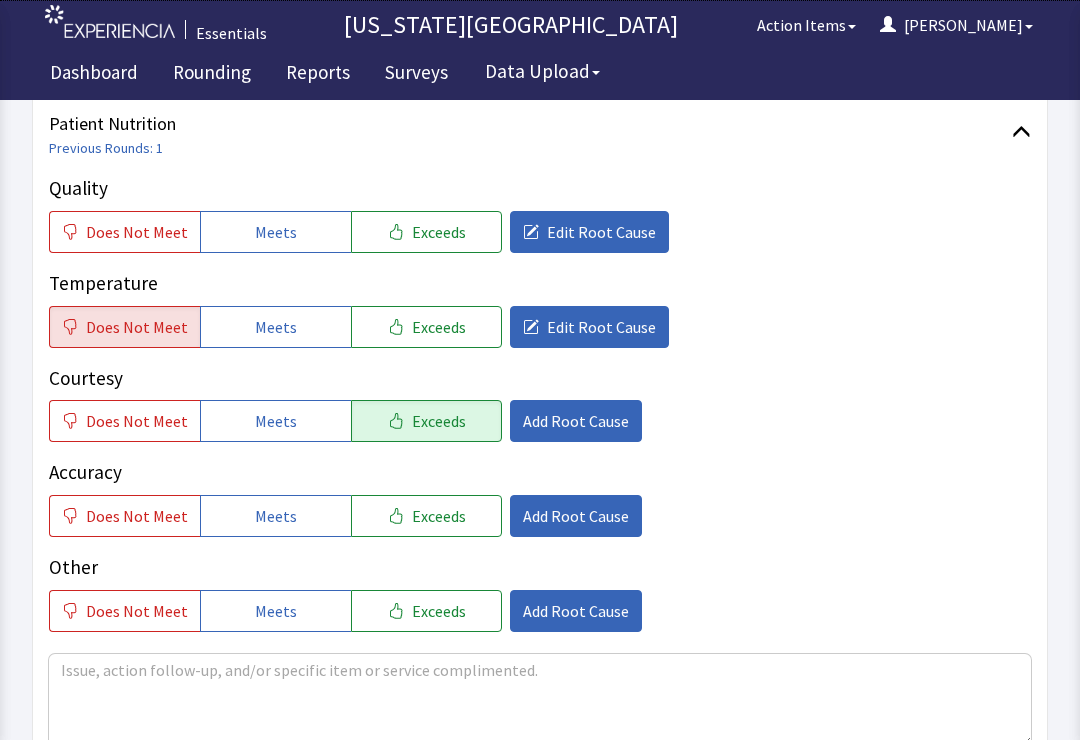click on "Meets" 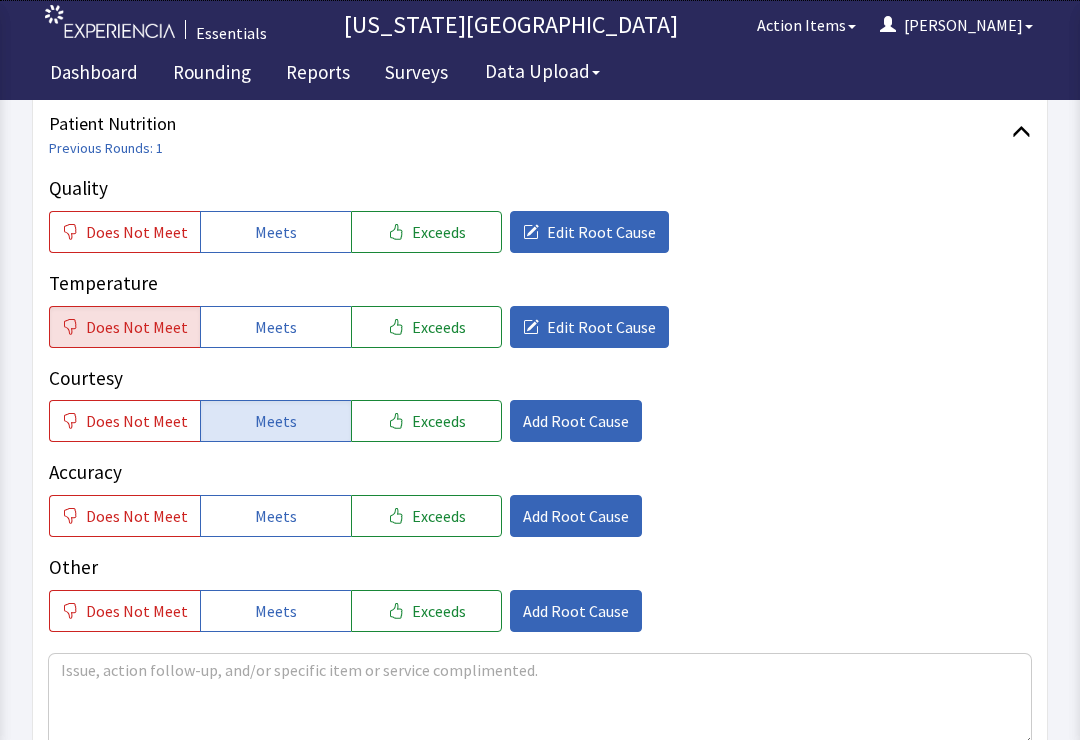 click on "Exceeds" at bounding box center (439, 232) 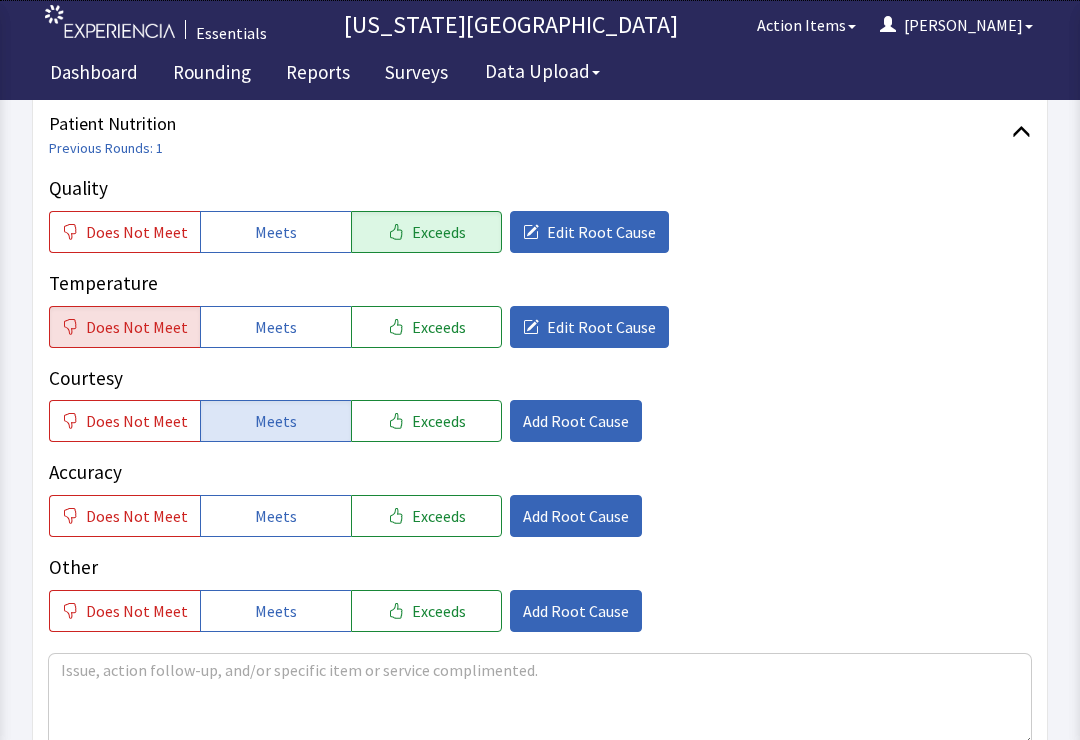 click on "Meets" 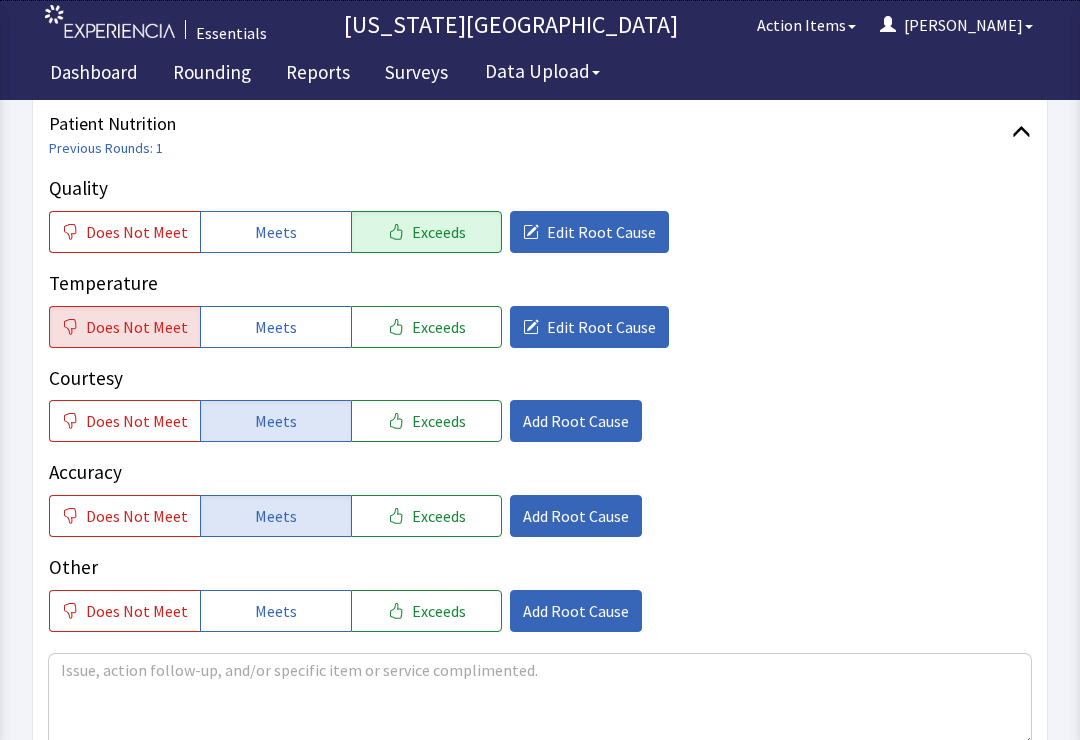 click on "Meets" 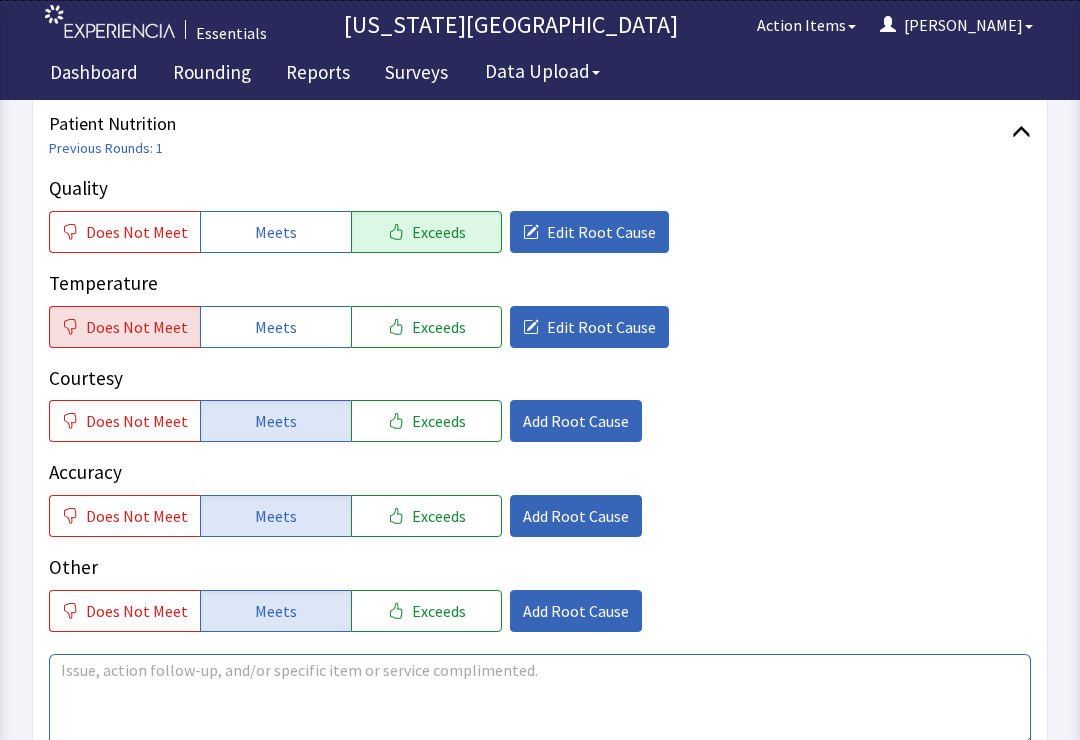 click at bounding box center [540, 700] 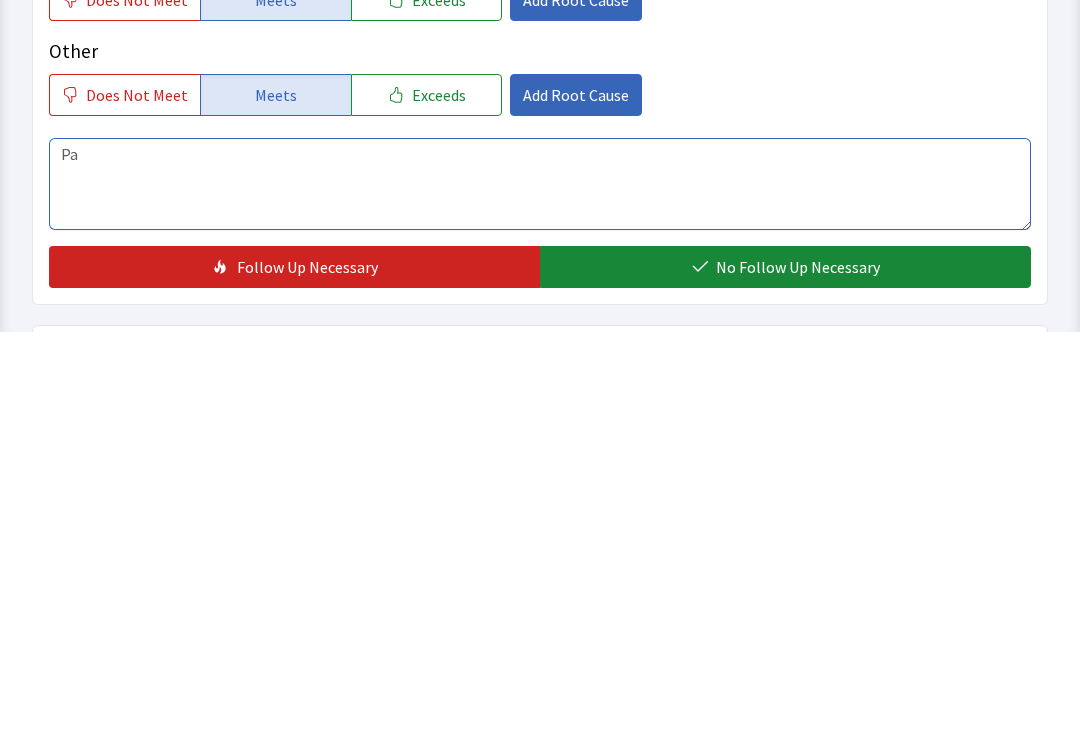 type on "P" 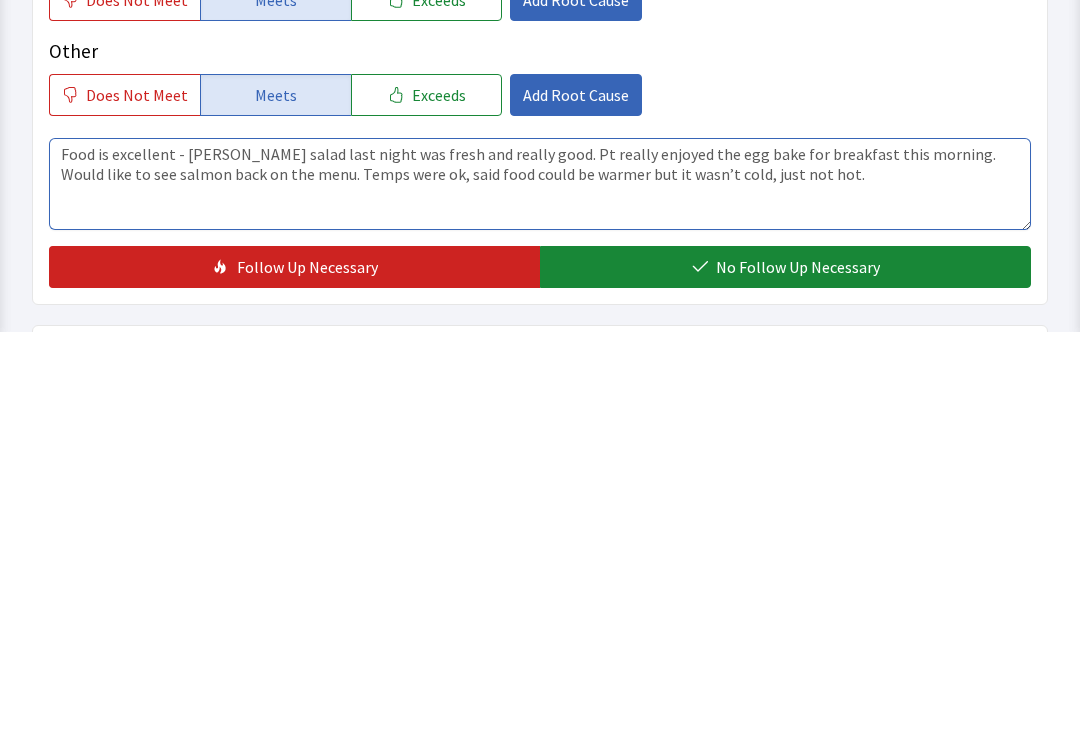 type on "Food is excellent - Caesar salad last night was fresh and really good. Pt really enjoyed the egg bake for breakfast this morning. Would like to see salmon back on the menu. Temps were ok, said food could be warmer but it wasn’t cold, just not hot." 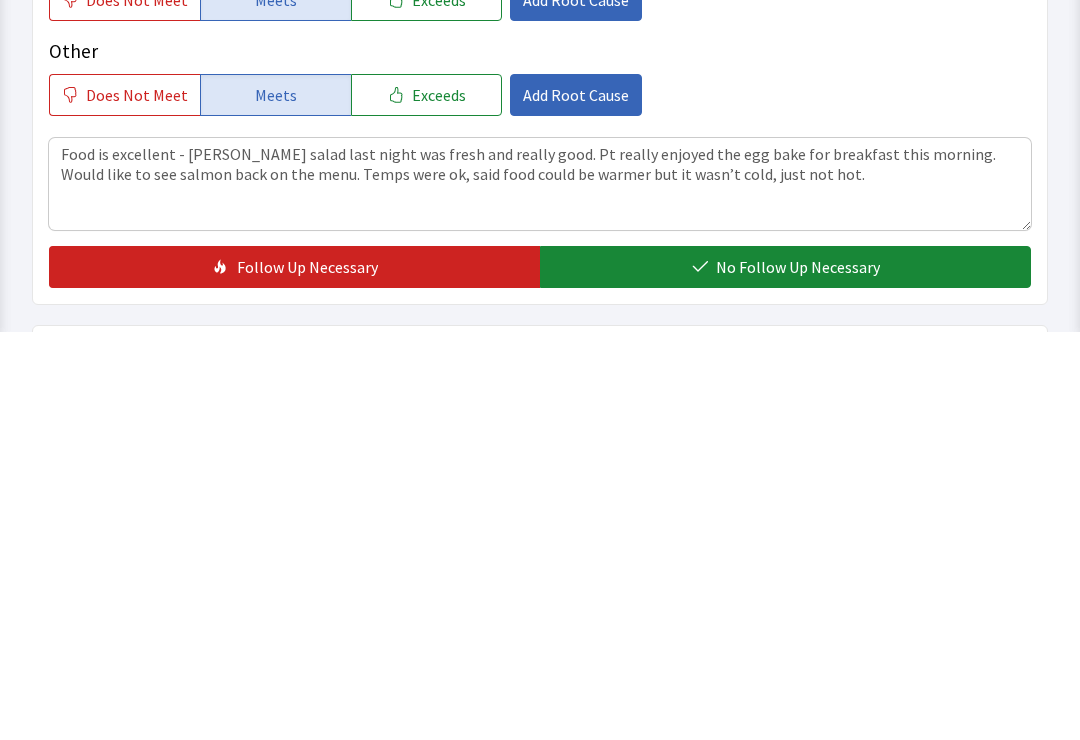 click on "No Follow Up Necessary" at bounding box center [798, 675] 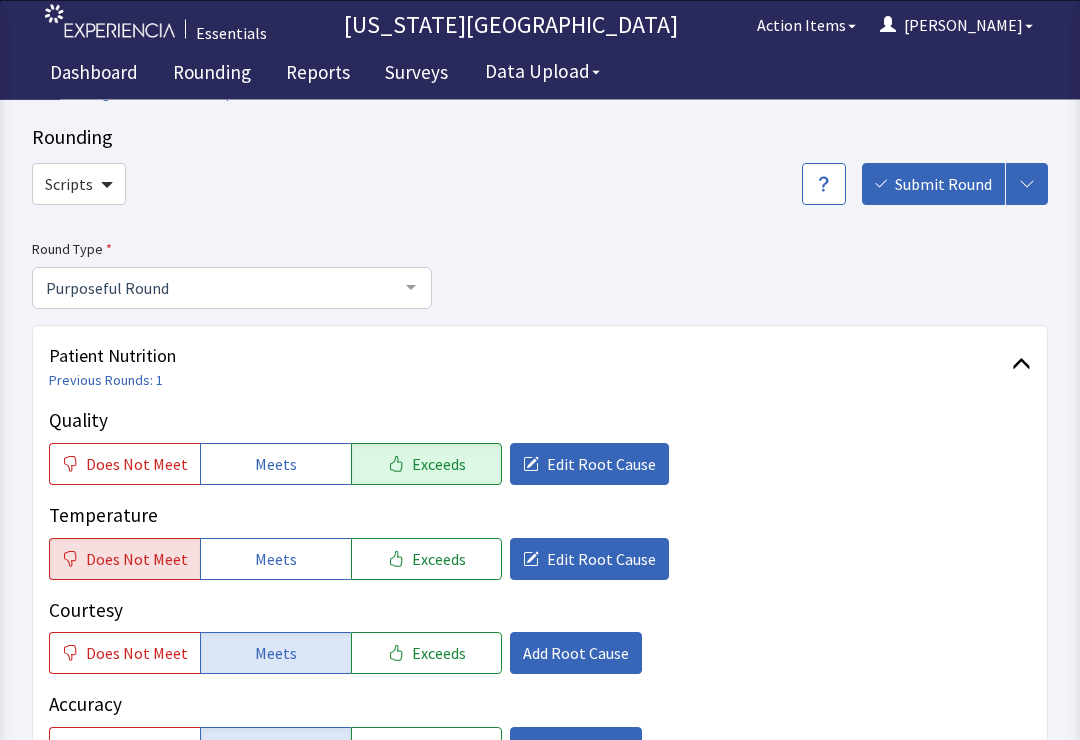 scroll, scrollTop: 0, scrollLeft: 0, axis: both 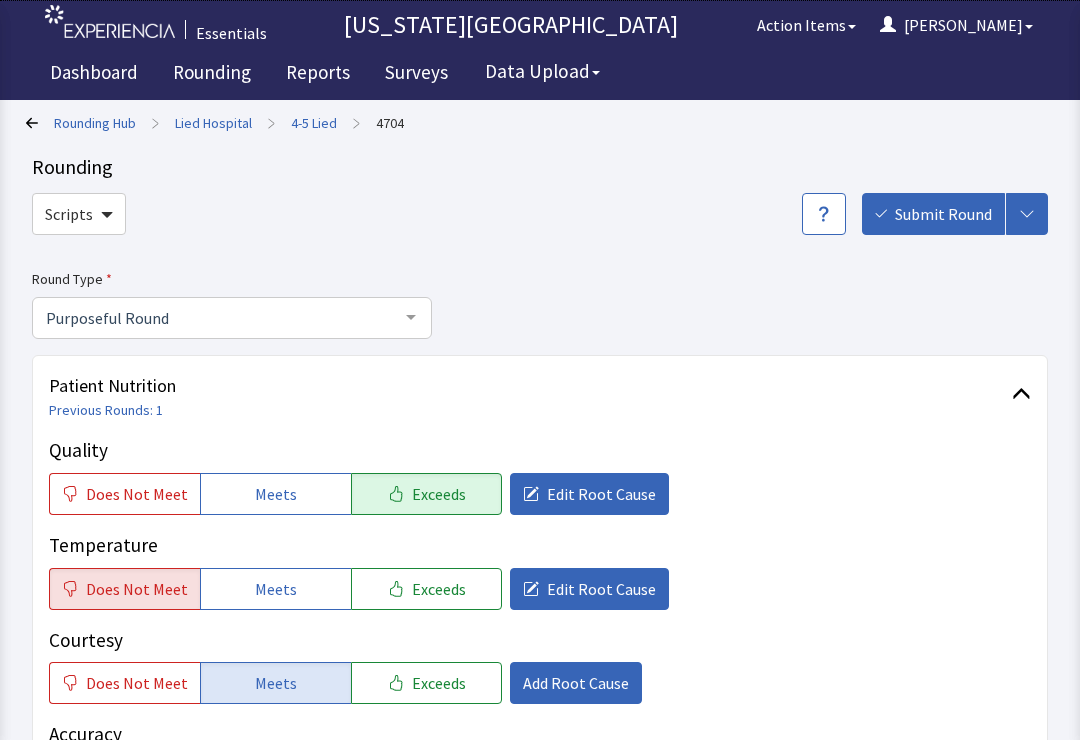 click on "Submit Round" at bounding box center [943, 214] 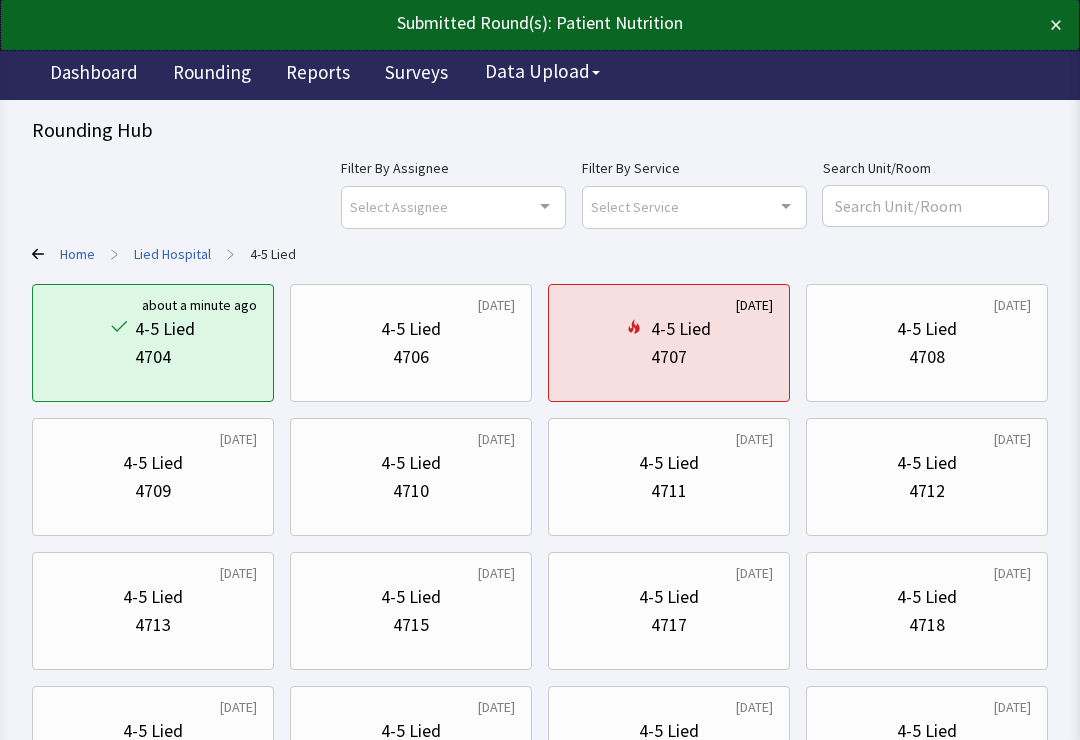 scroll, scrollTop: 0, scrollLeft: 0, axis: both 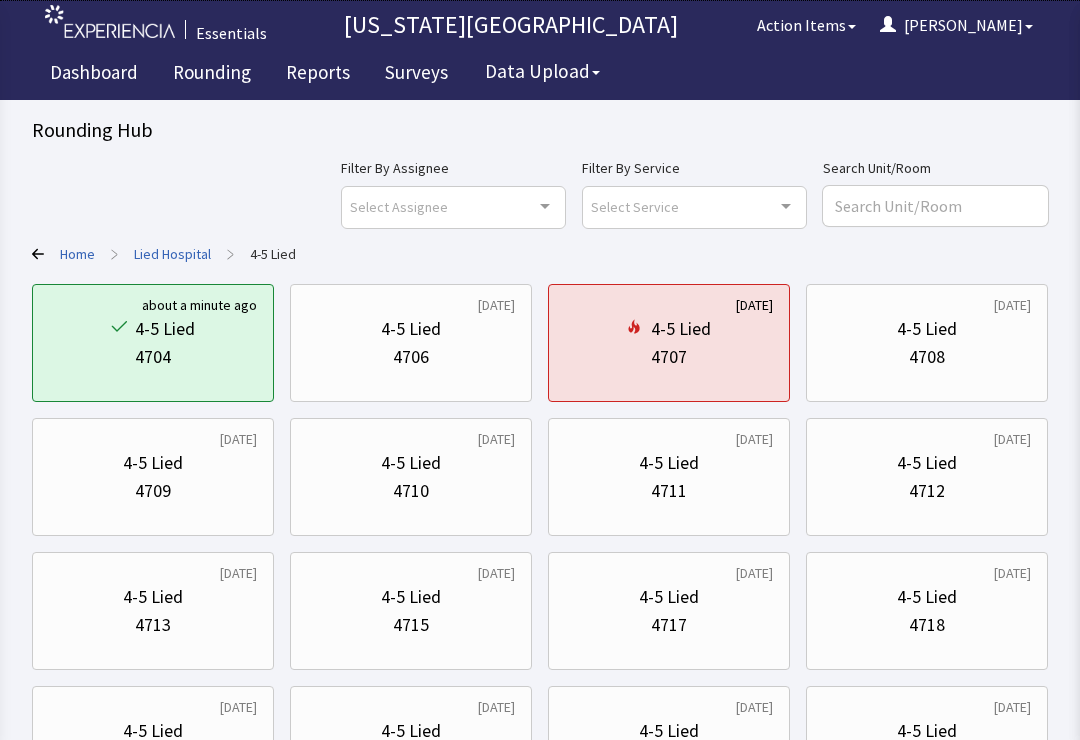 click on "4707" at bounding box center (669, 357) 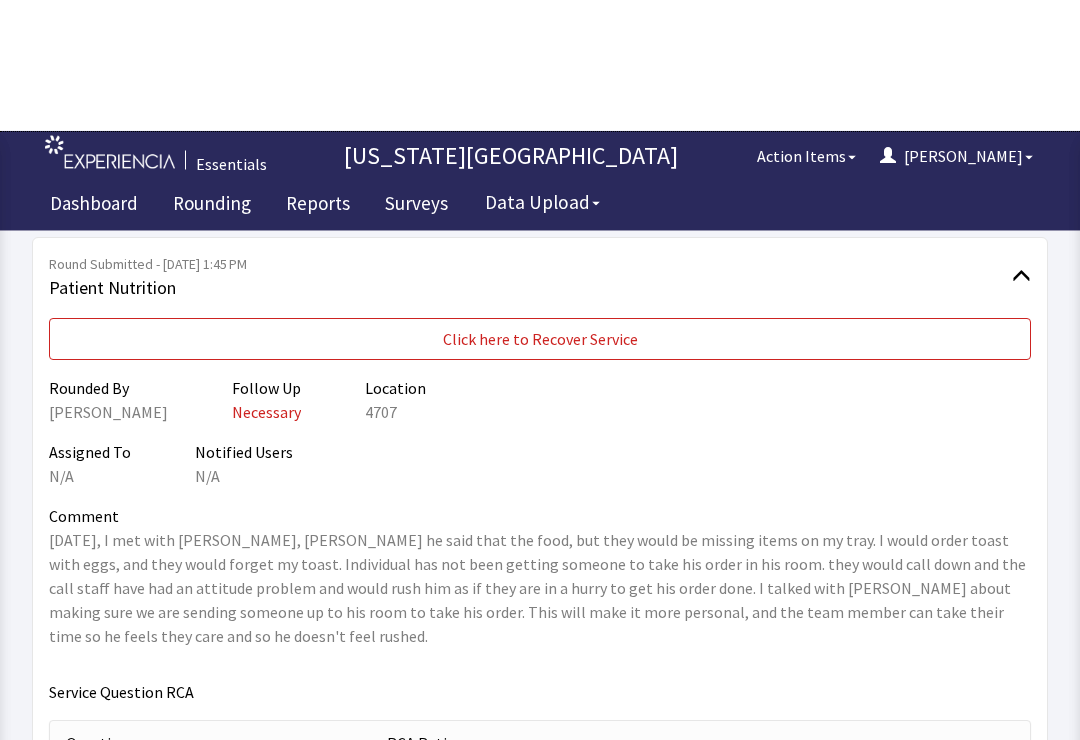 scroll, scrollTop: 0, scrollLeft: 0, axis: both 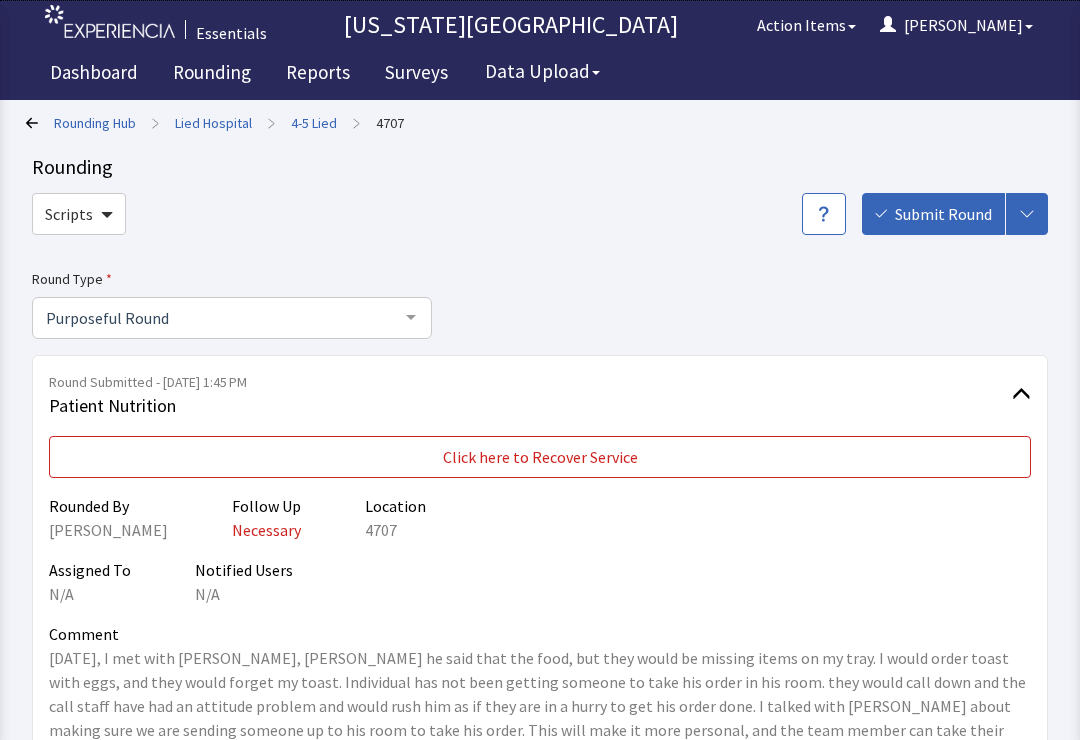 click 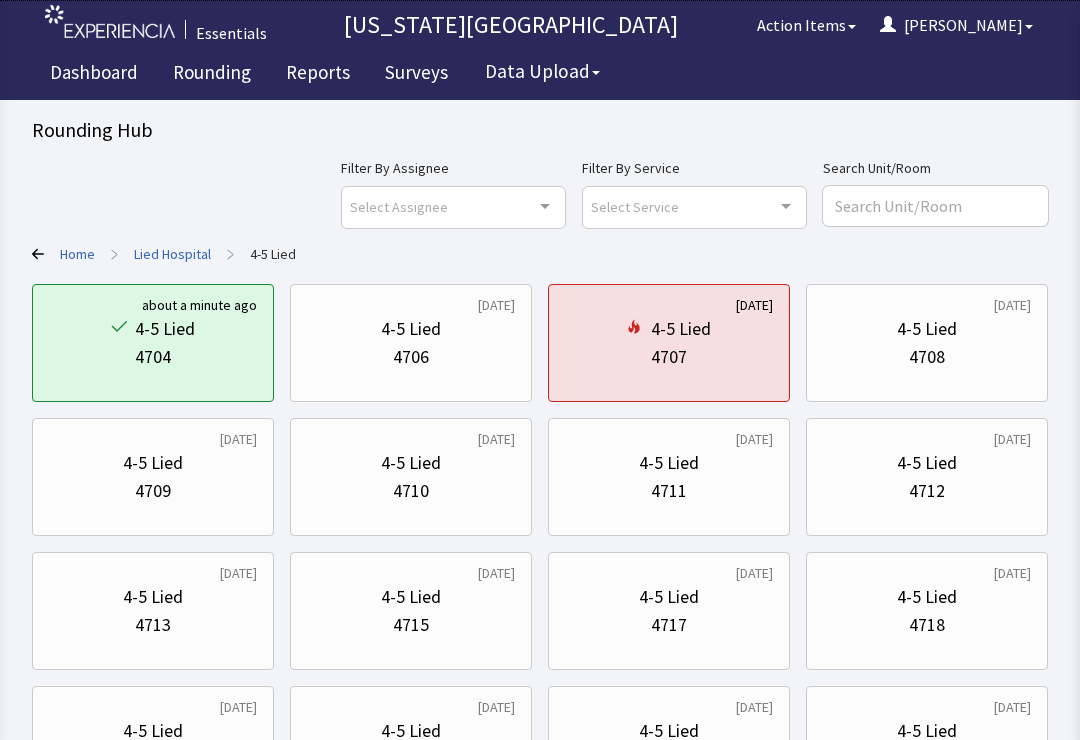 scroll, scrollTop: 0, scrollLeft: 0, axis: both 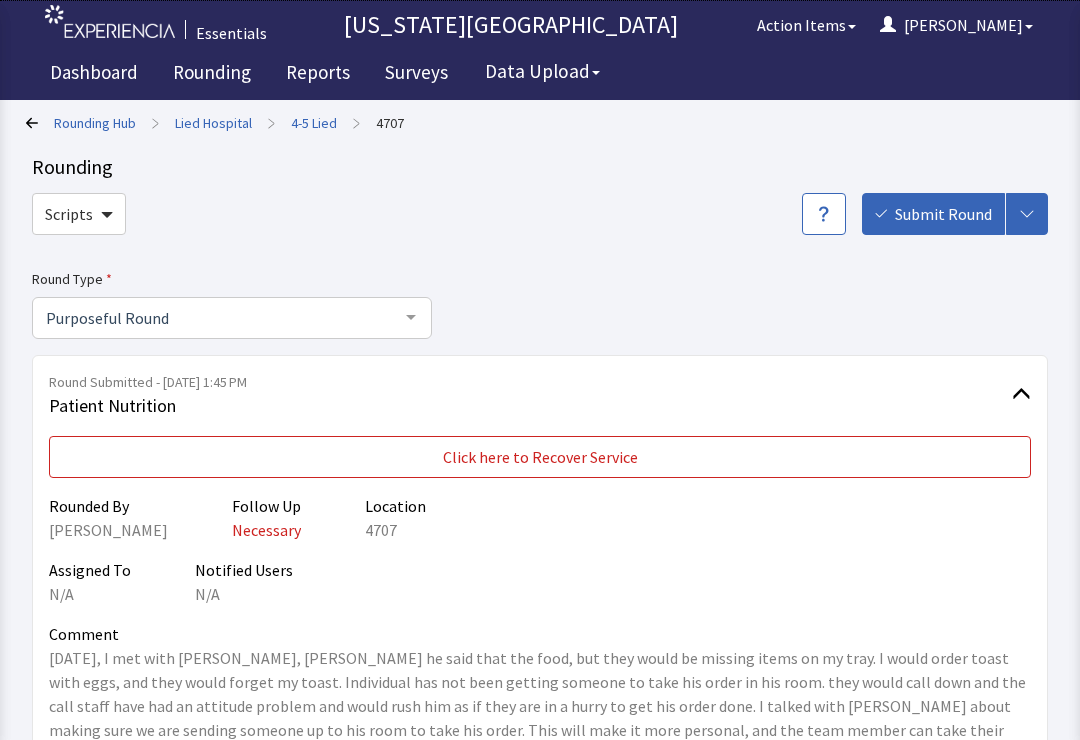 click on "4-5 Lied" at bounding box center (314, 123) 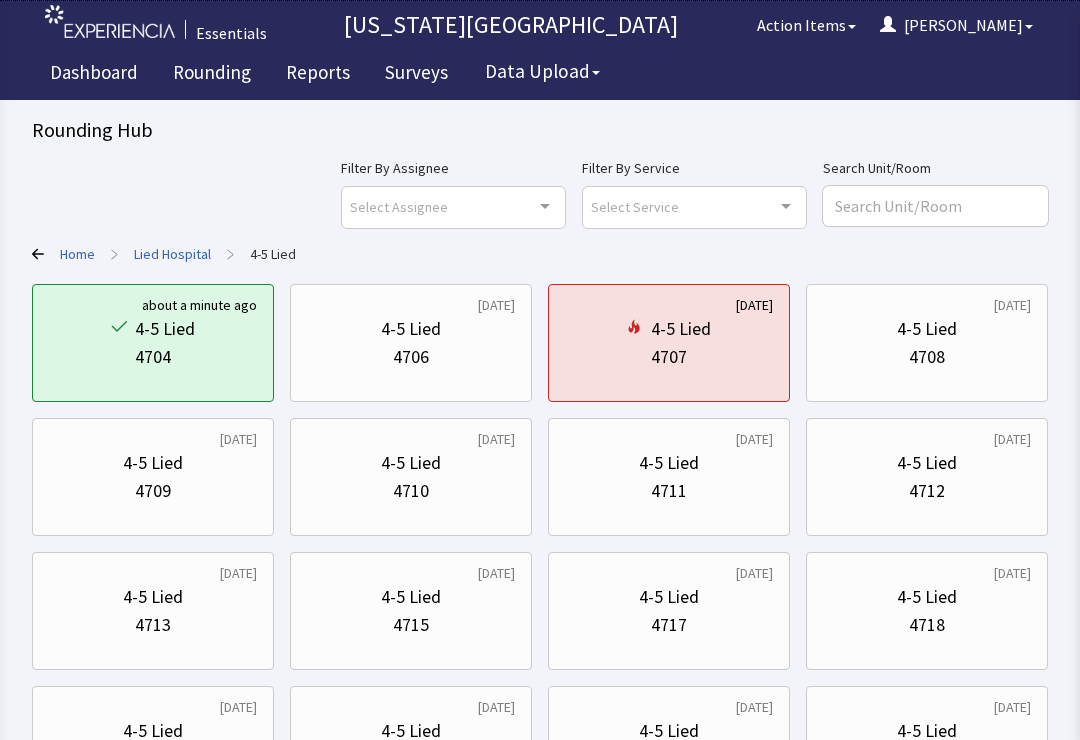 scroll, scrollTop: 0, scrollLeft: 0, axis: both 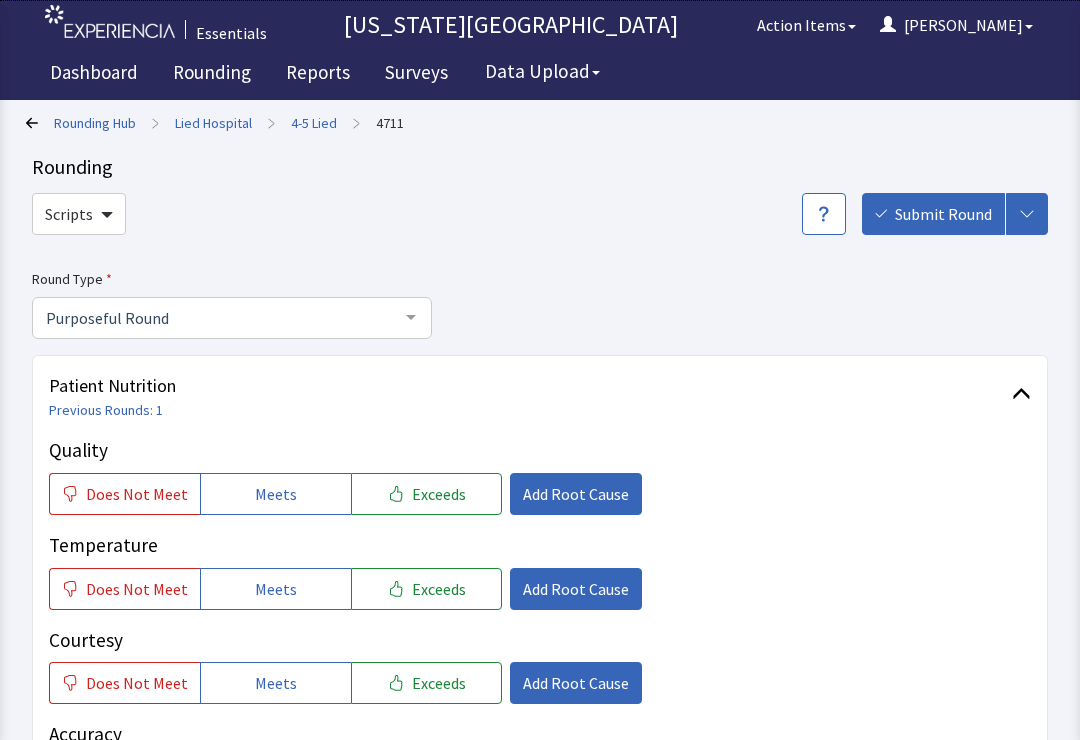 click on "4-5 Lied" at bounding box center [314, 123] 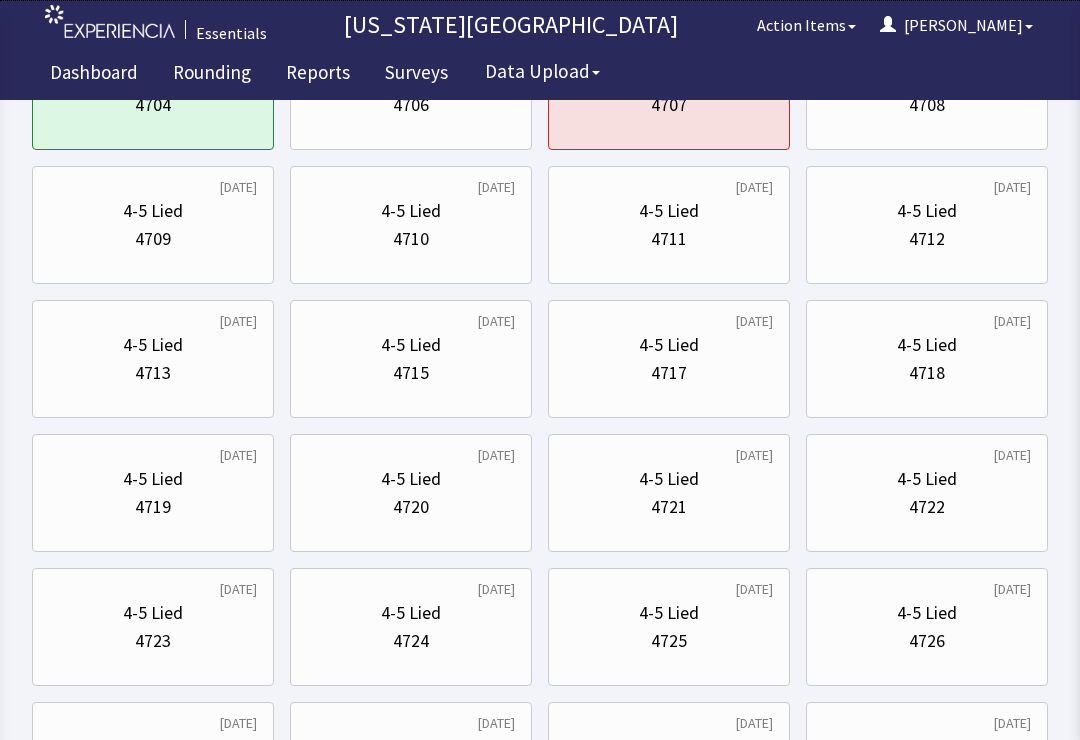 scroll, scrollTop: 248, scrollLeft: 0, axis: vertical 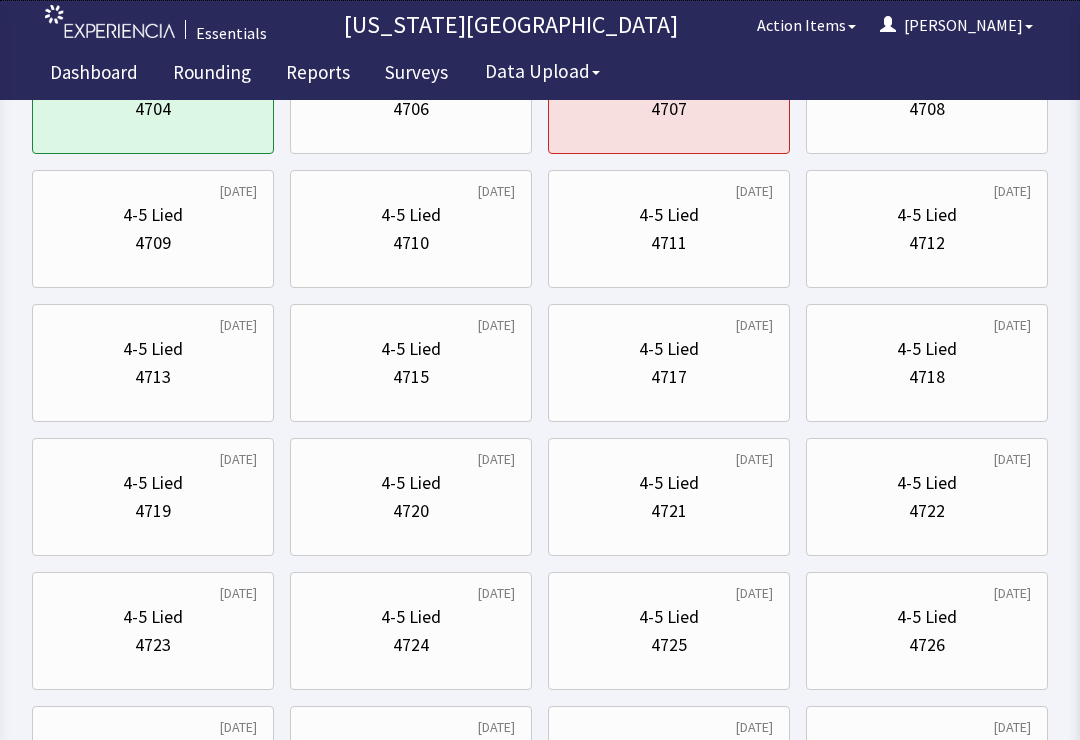 click on "4720" at bounding box center (411, 511) 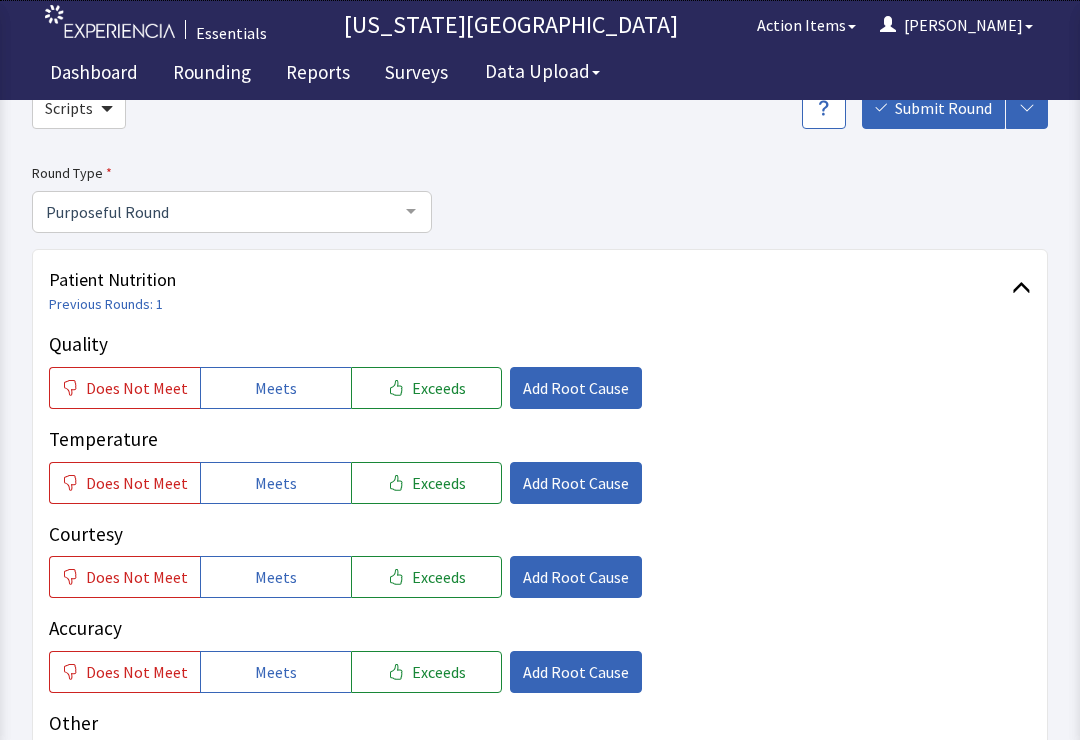 scroll, scrollTop: 128, scrollLeft: 0, axis: vertical 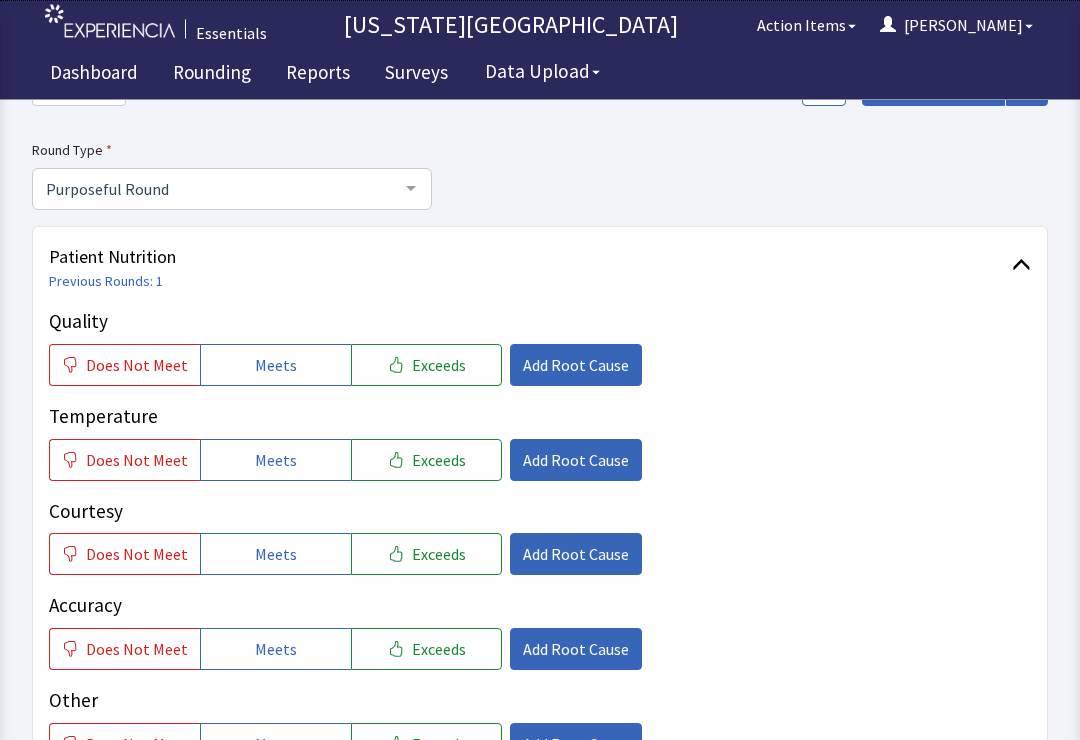 click on "Meets" at bounding box center [276, 366] 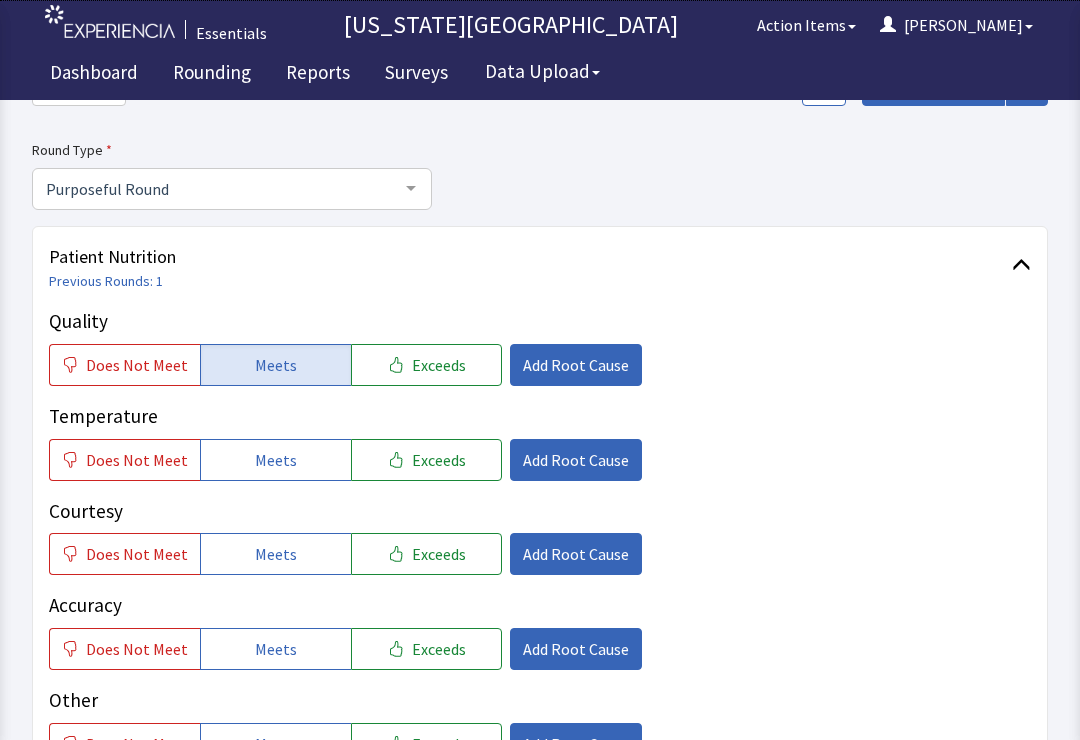 click on "Meets" 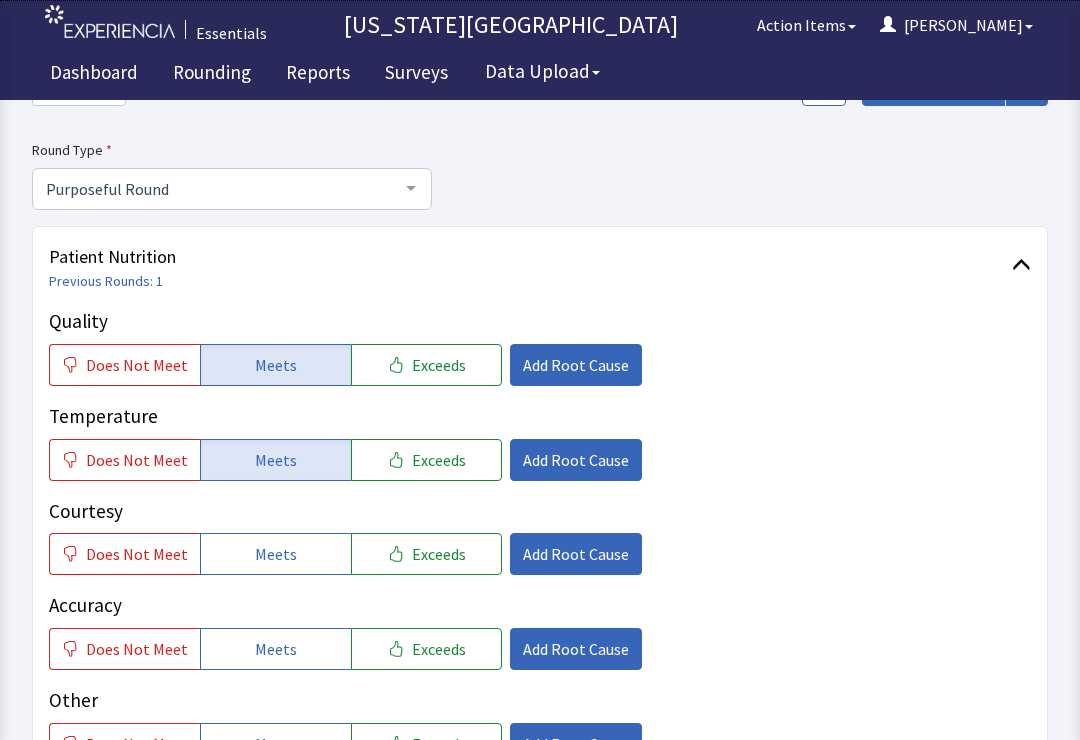 click on "Meets" 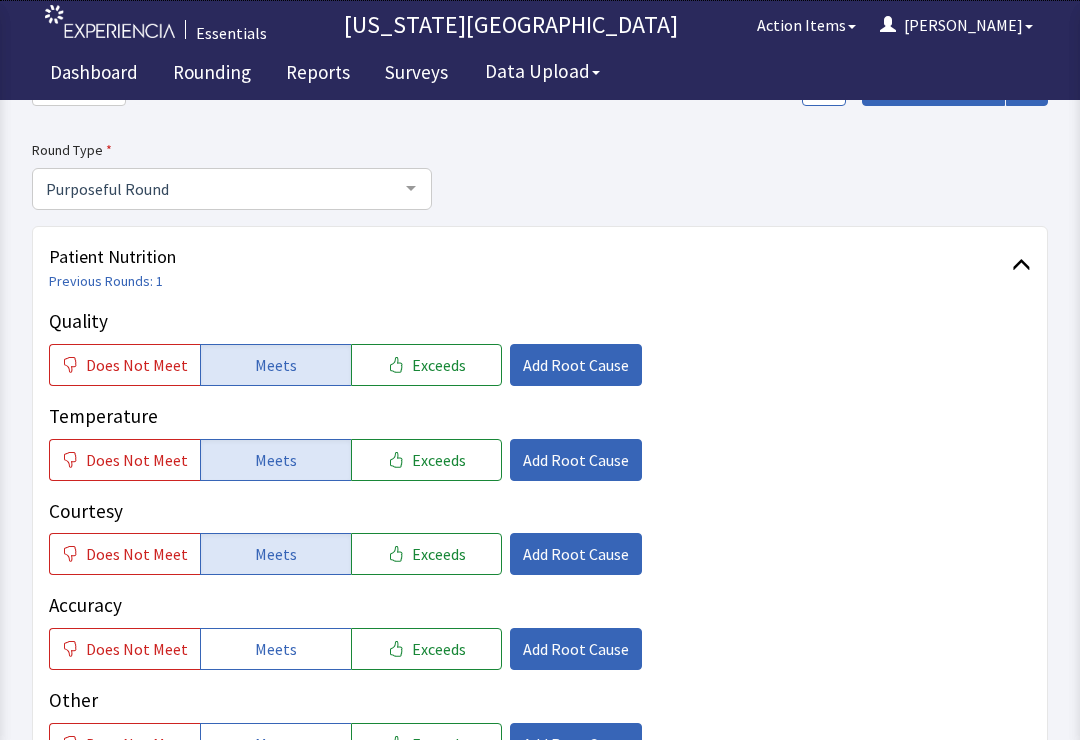 click on "Meets" 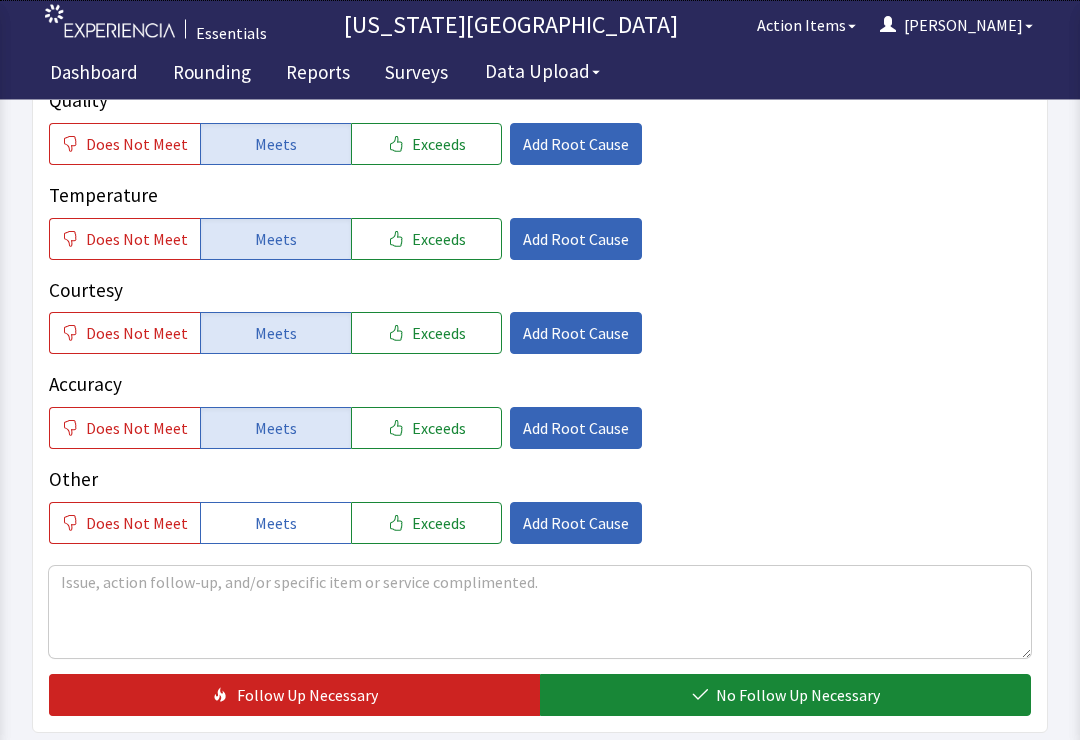 click on "Meets" 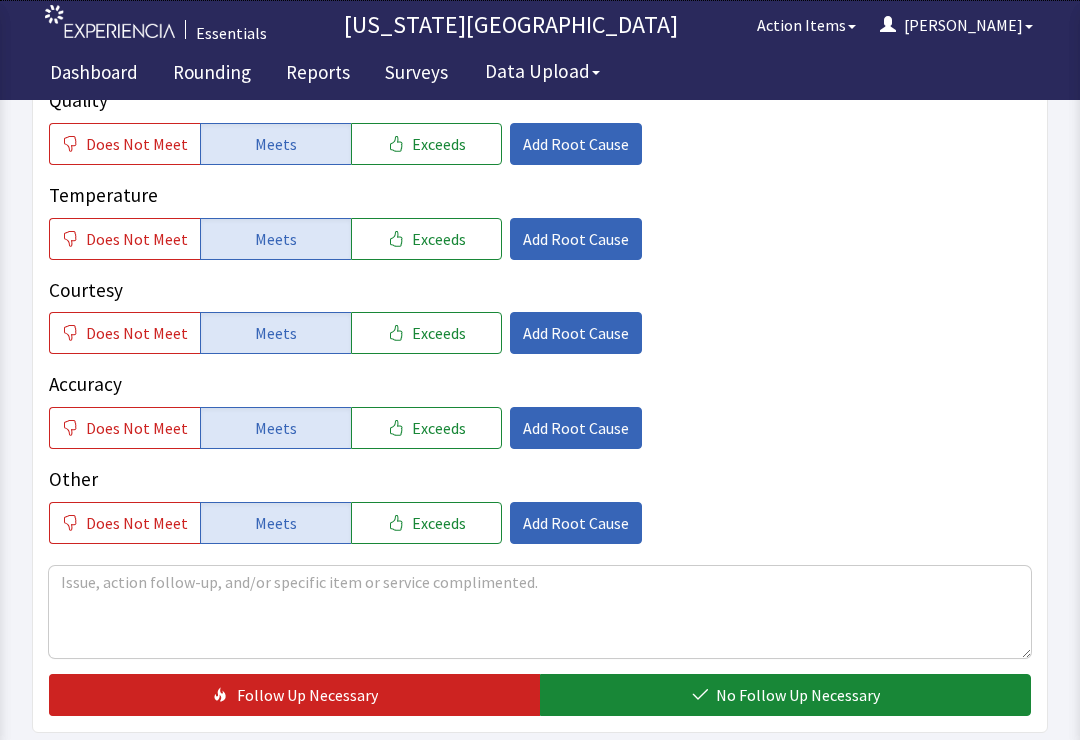 click on "No Follow Up Necessary" at bounding box center (798, 695) 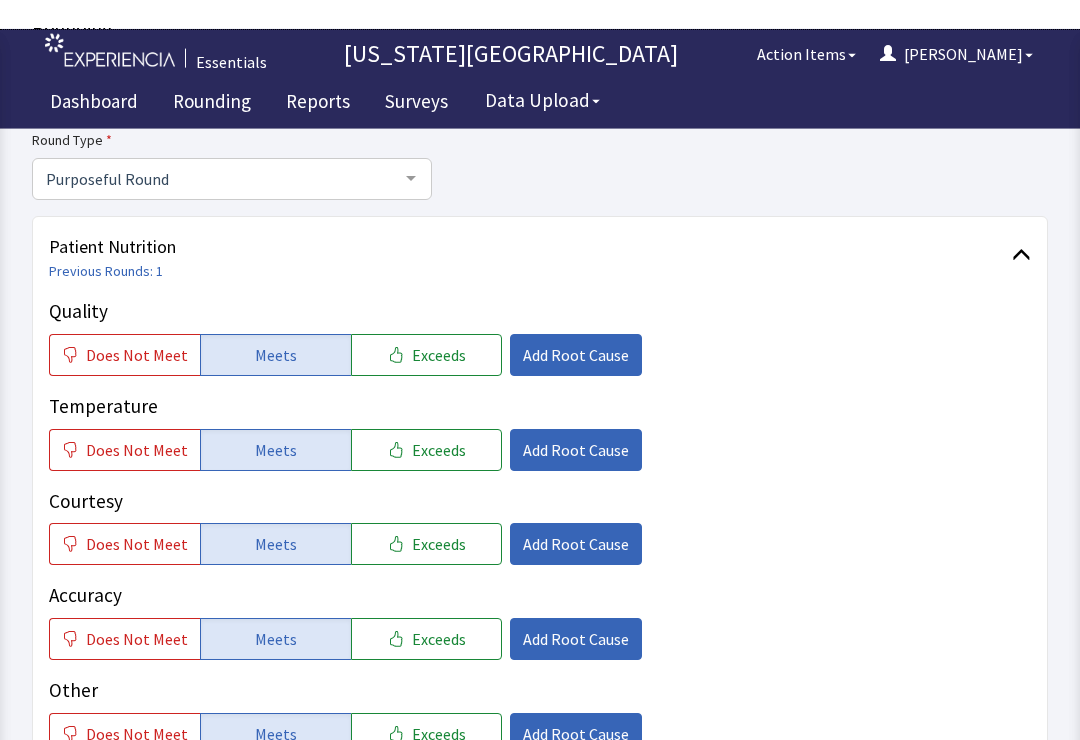 scroll, scrollTop: 0, scrollLeft: 0, axis: both 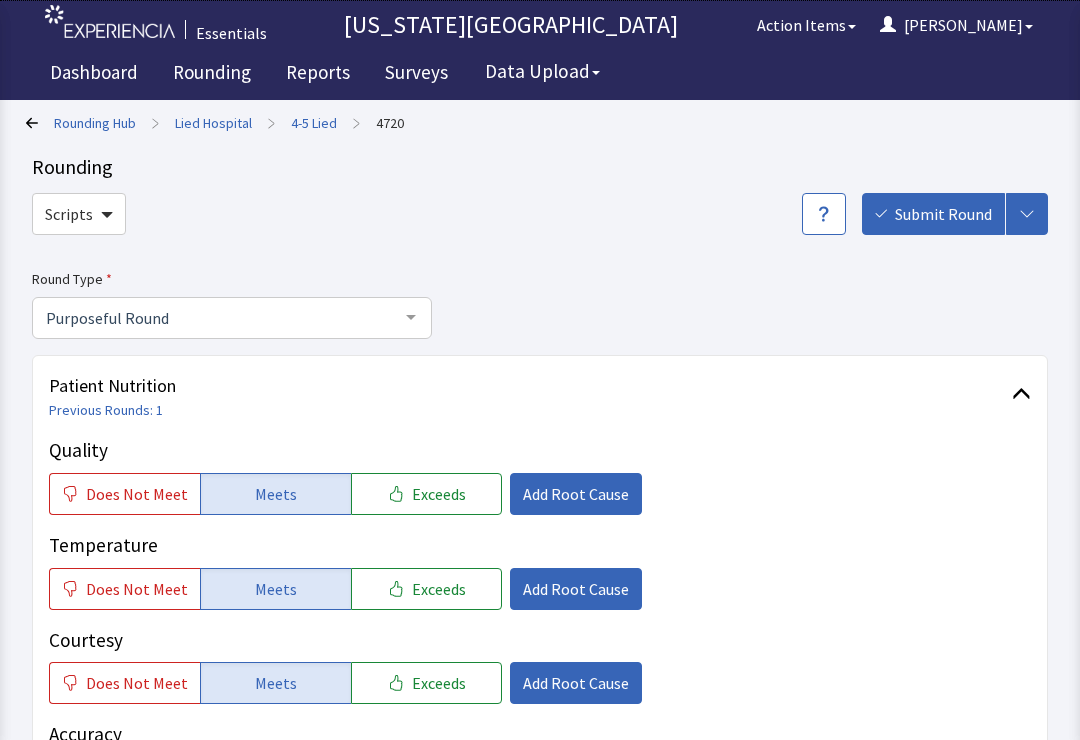 click on "Submit Round" at bounding box center [943, 214] 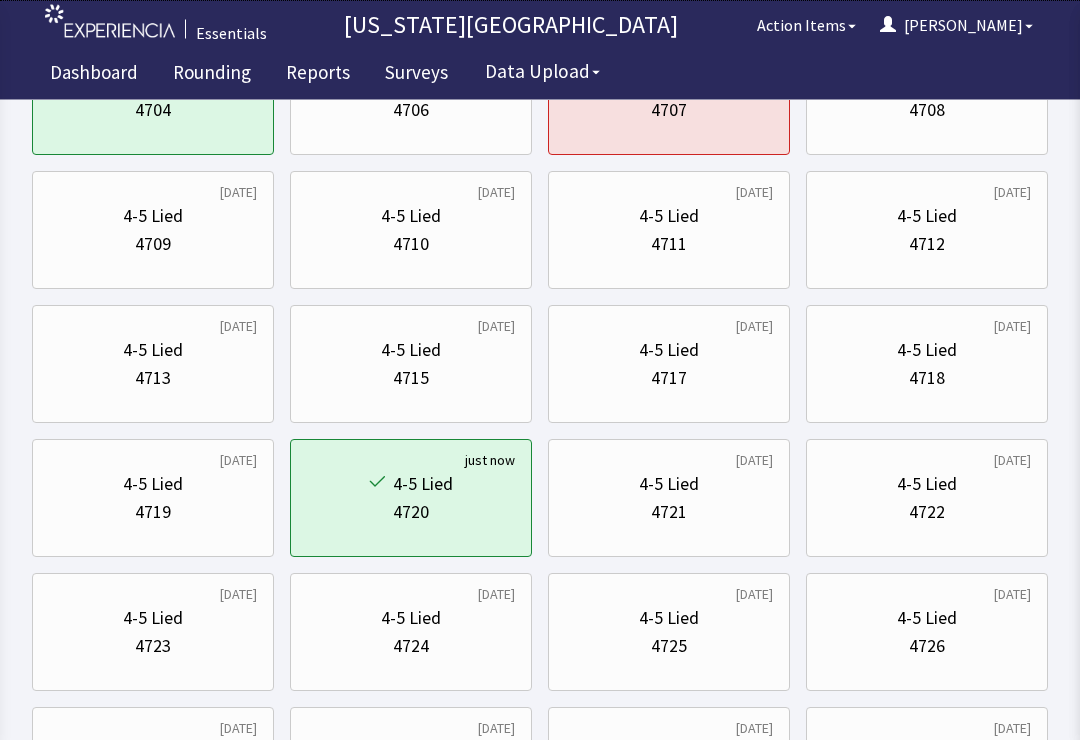 scroll, scrollTop: 247, scrollLeft: 0, axis: vertical 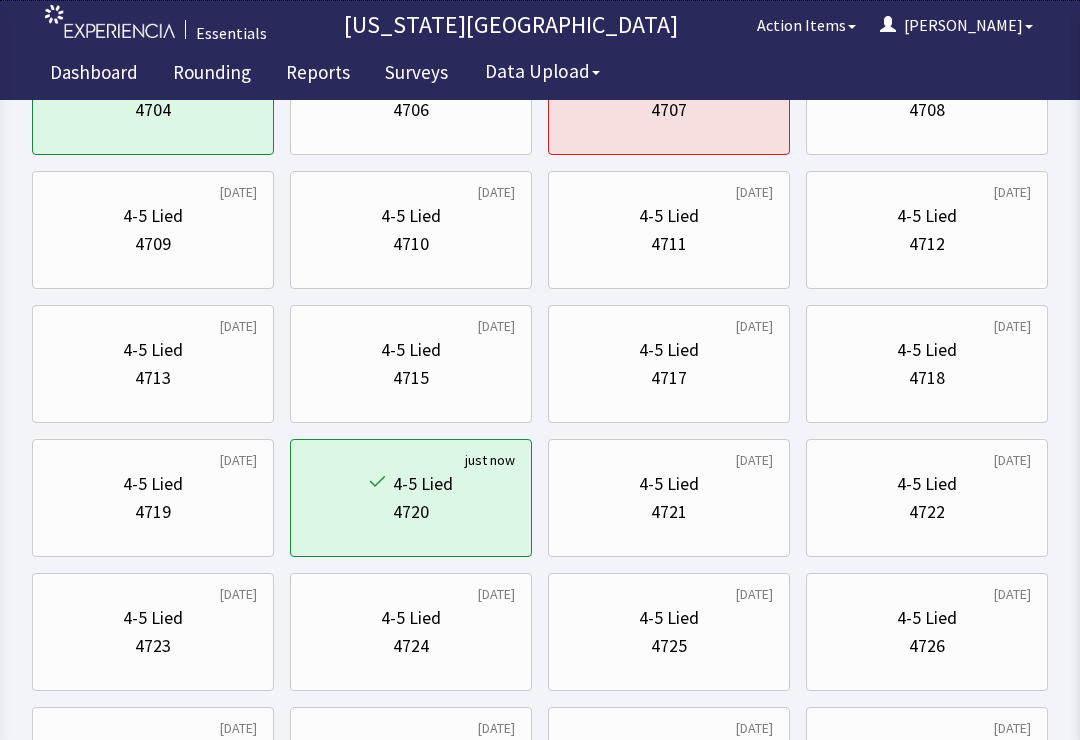 click on "4722" at bounding box center (927, 512) 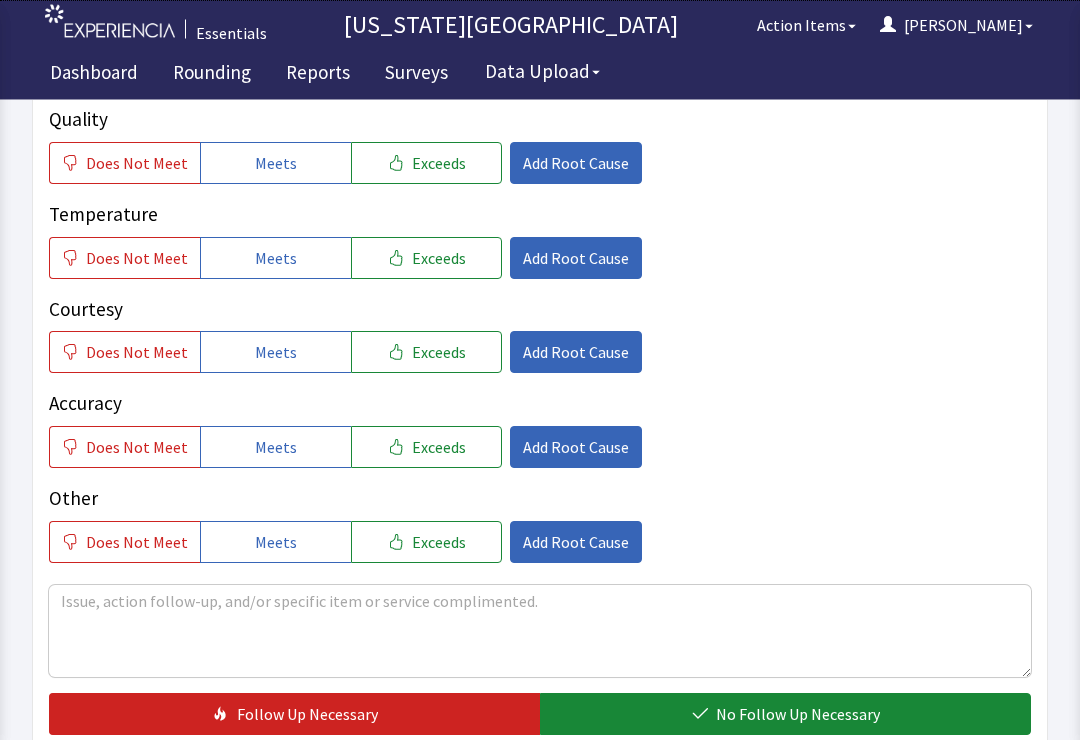 scroll, scrollTop: 331, scrollLeft: 0, axis: vertical 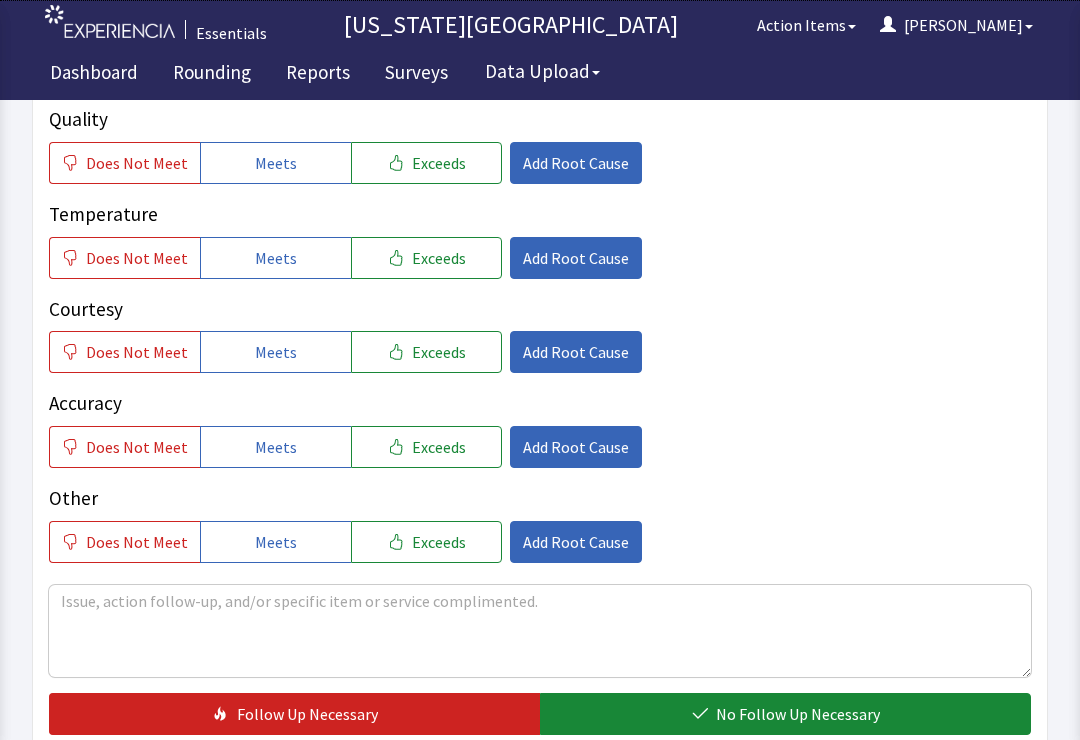 click on "Meets" 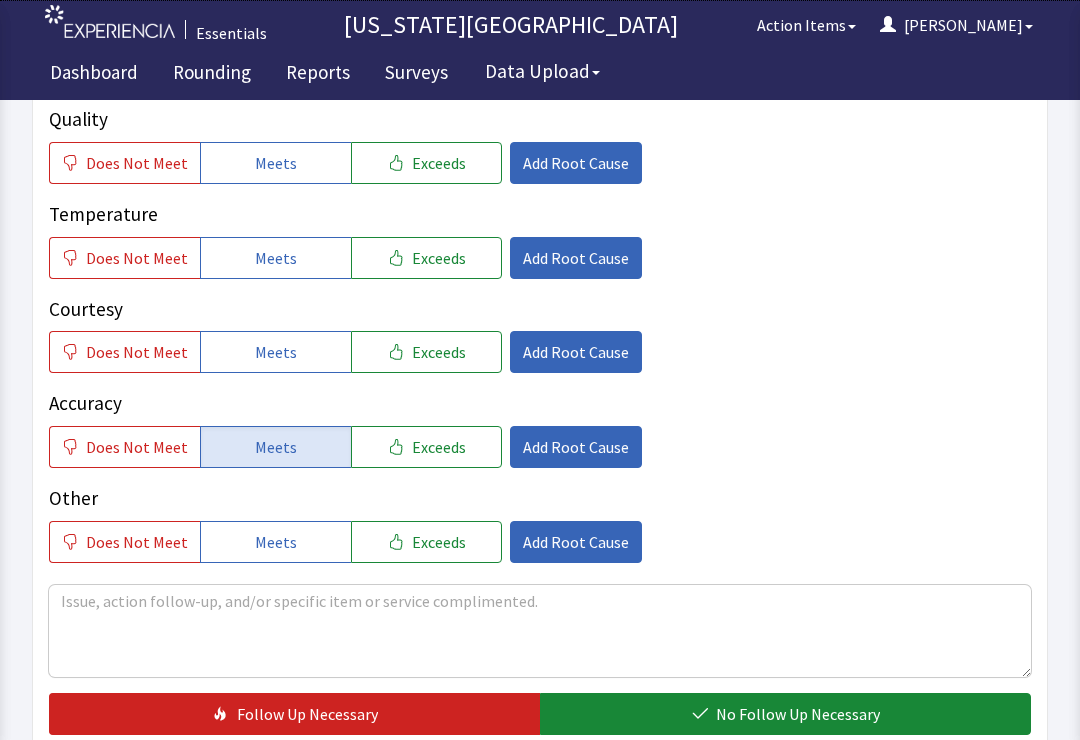 click on "Meets" 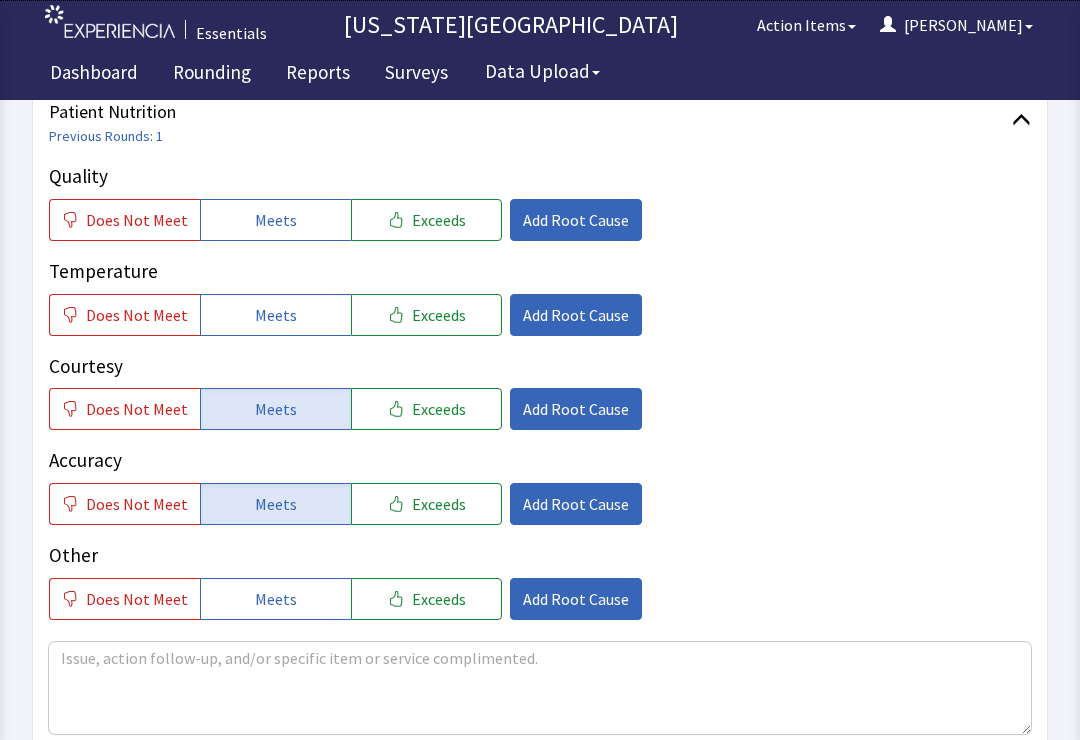 scroll, scrollTop: 260, scrollLeft: 0, axis: vertical 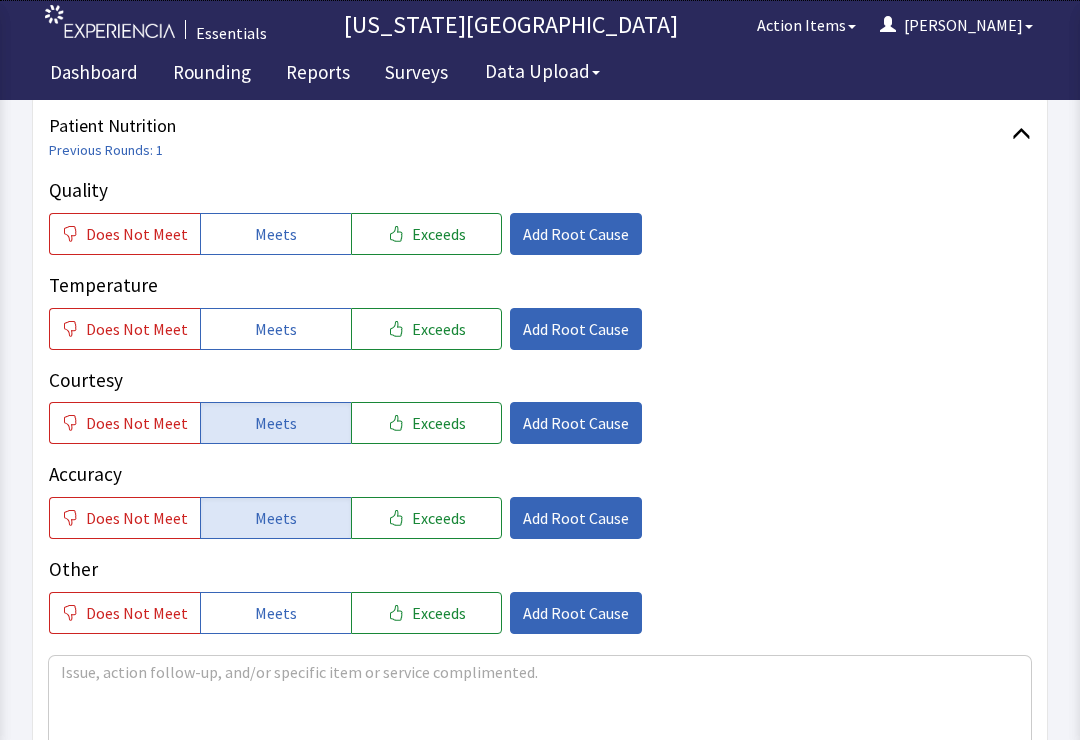 click on "Meets" at bounding box center (276, 329) 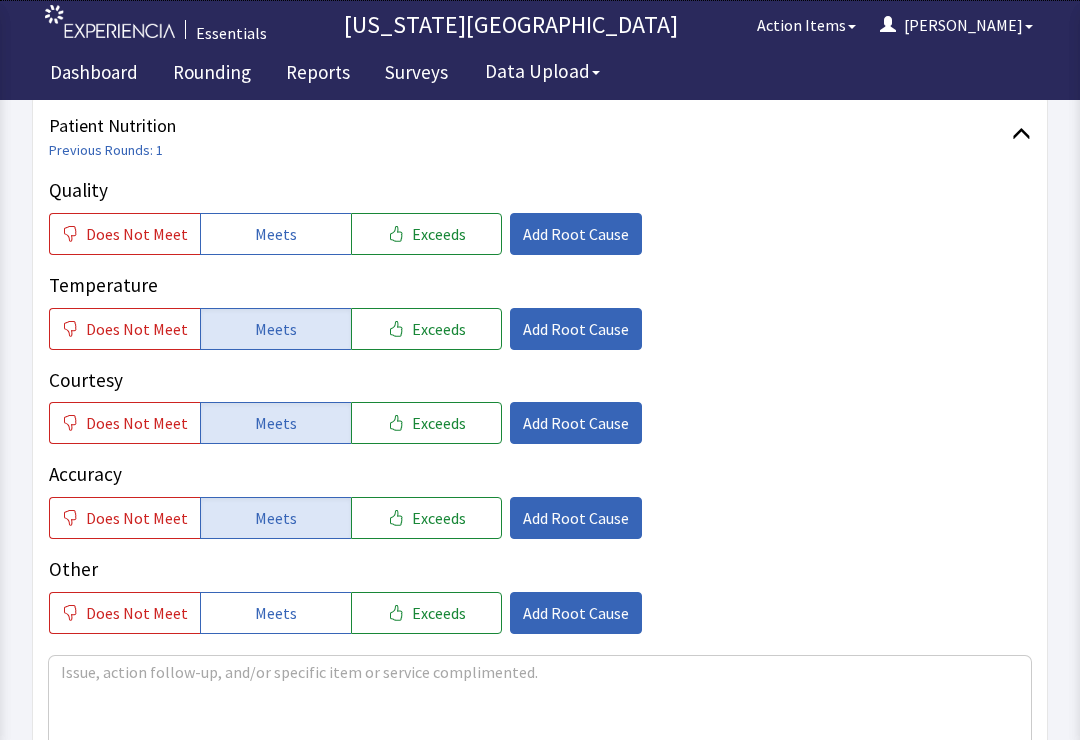 click on "Meets" at bounding box center (276, 234) 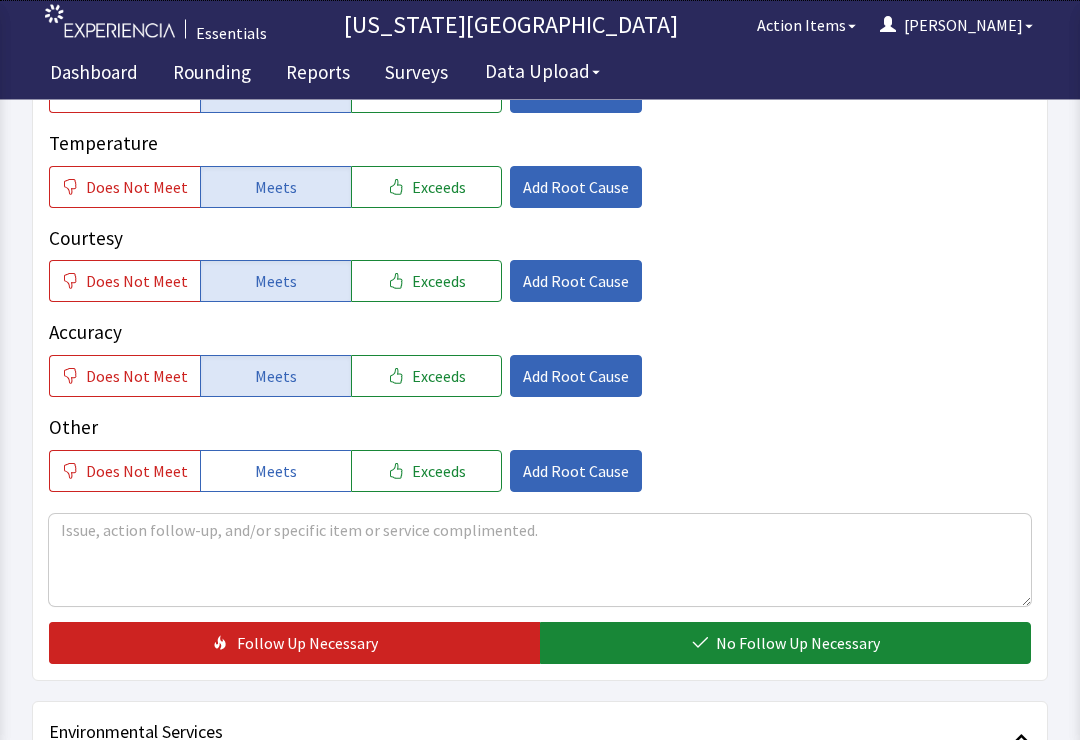 scroll, scrollTop: 400, scrollLeft: 0, axis: vertical 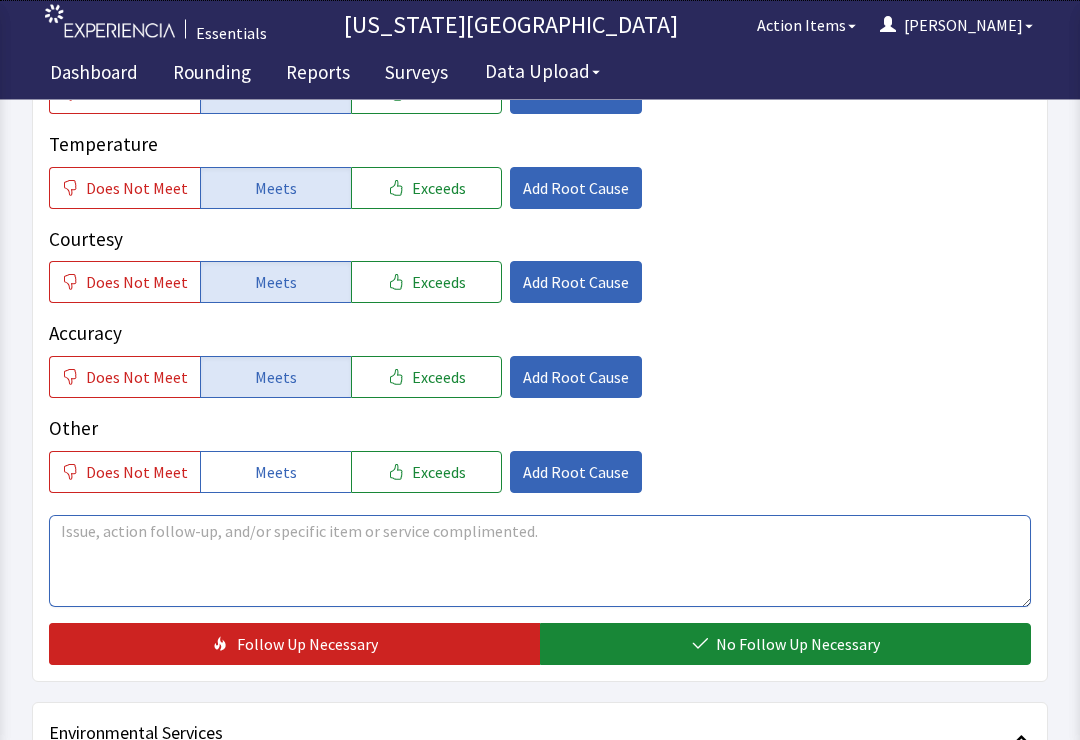 click at bounding box center [540, 562] 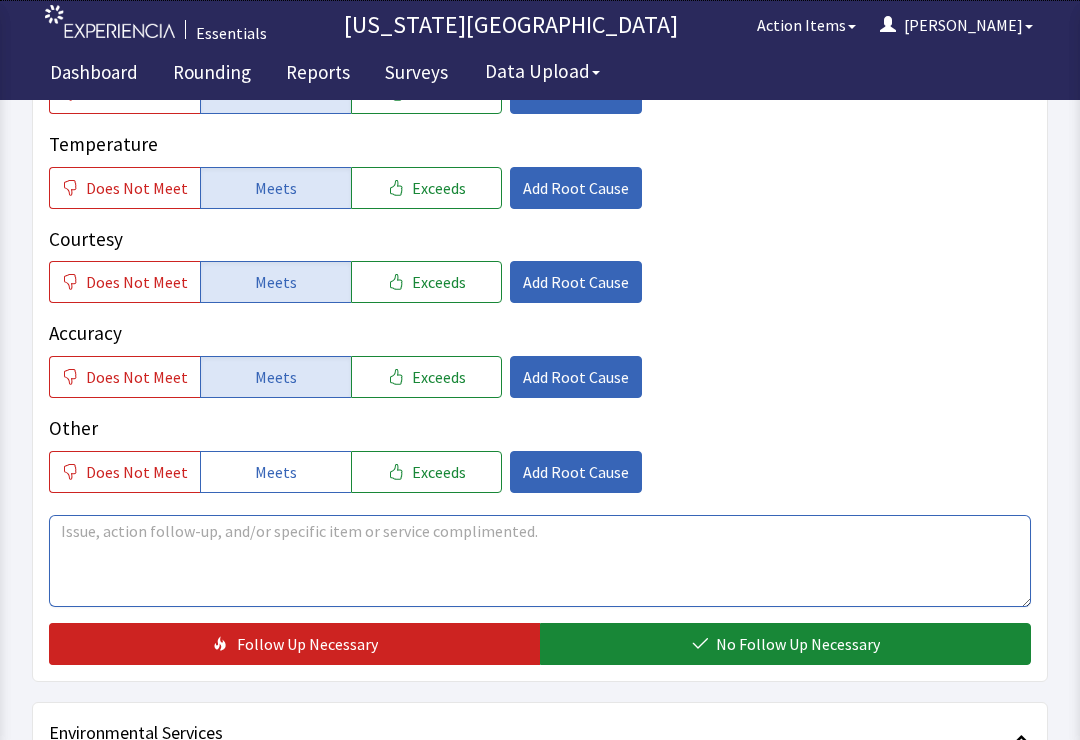 scroll, scrollTop: 400, scrollLeft: 0, axis: vertical 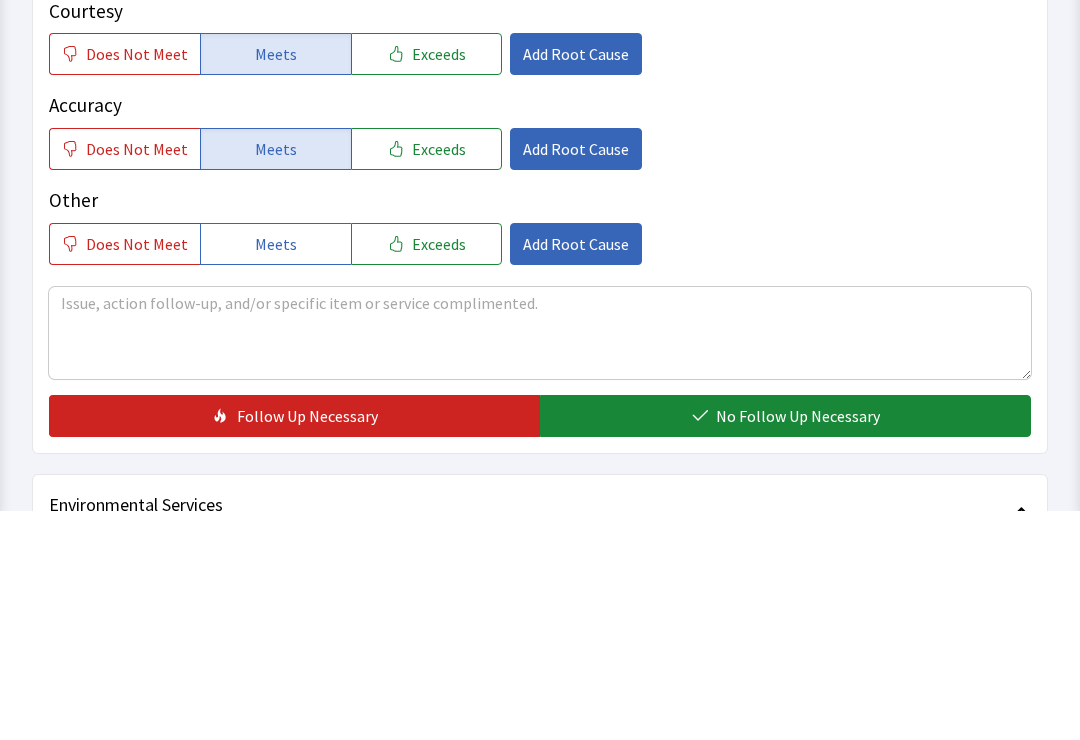 click on "Meets" 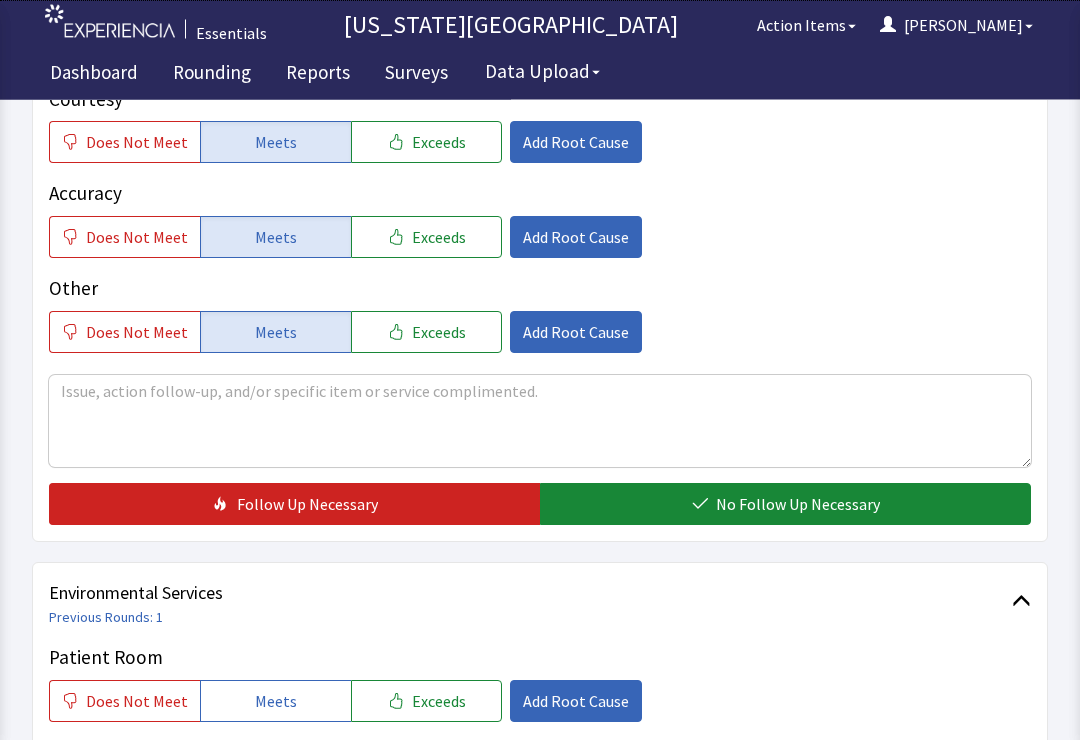 scroll, scrollTop: 524, scrollLeft: 0, axis: vertical 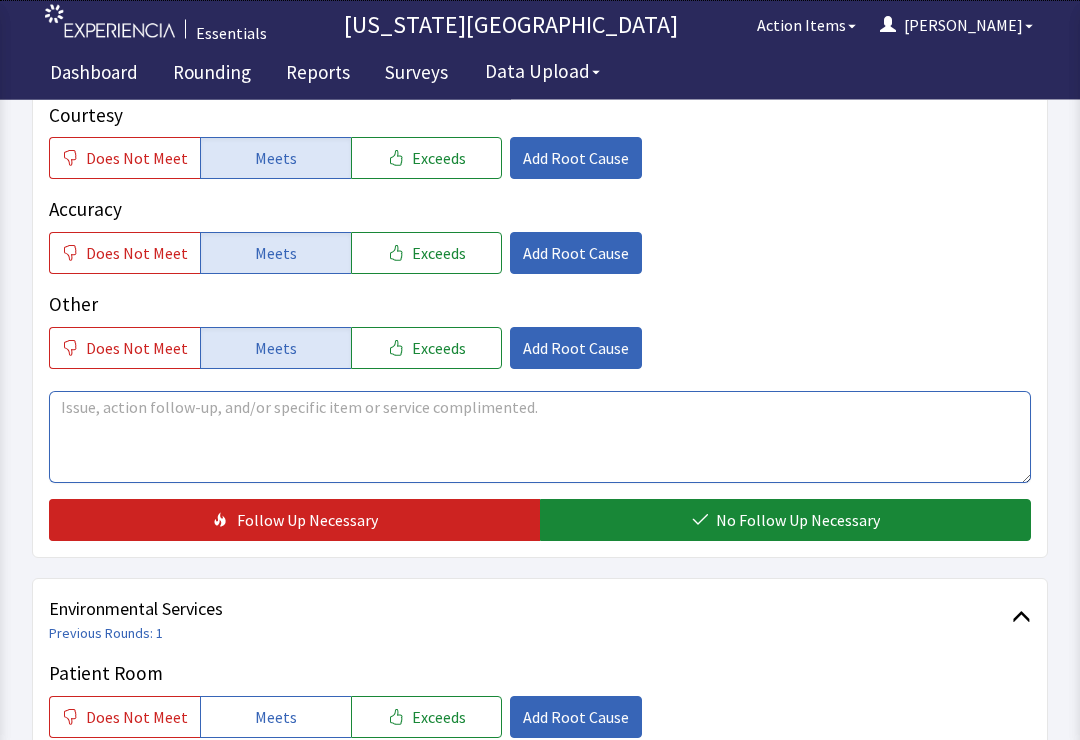 click at bounding box center (540, 438) 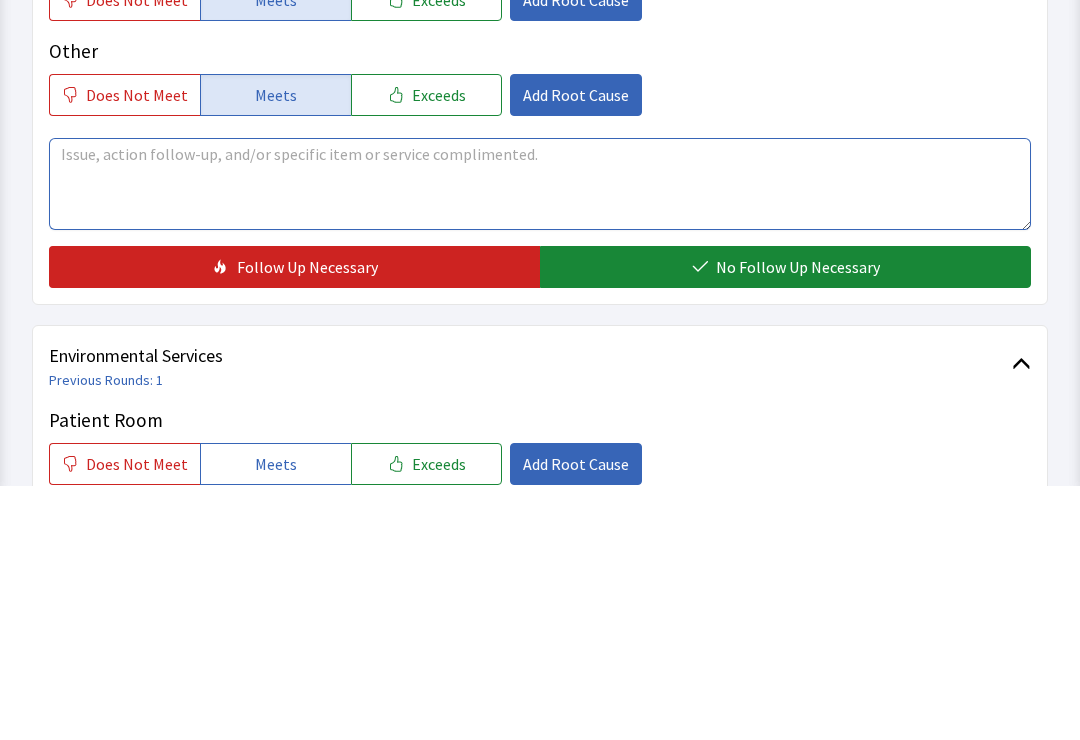 scroll, scrollTop: 476, scrollLeft: 0, axis: vertical 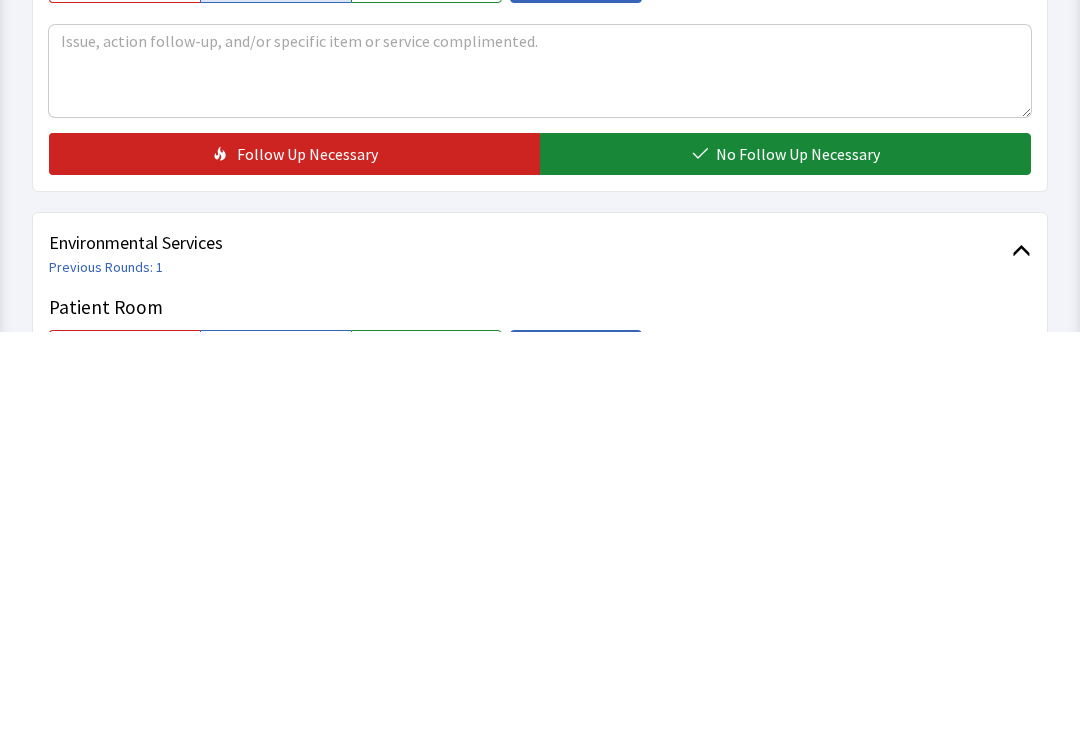 click on "No Follow Up Necessary" 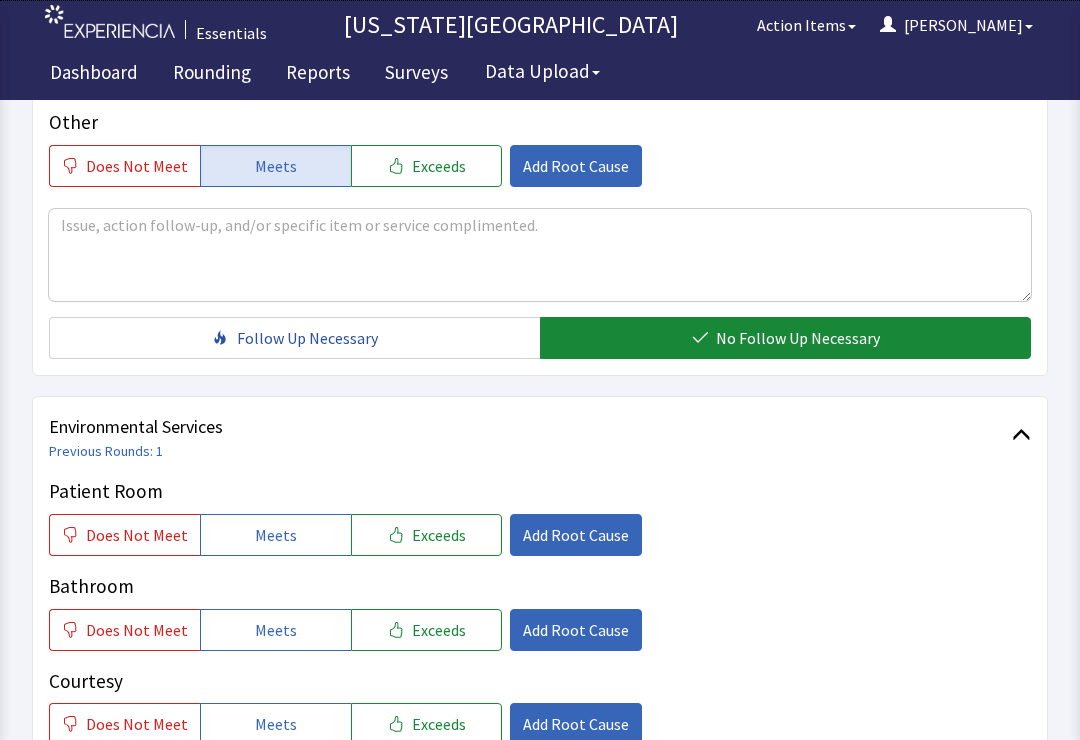 scroll, scrollTop: 696, scrollLeft: 0, axis: vertical 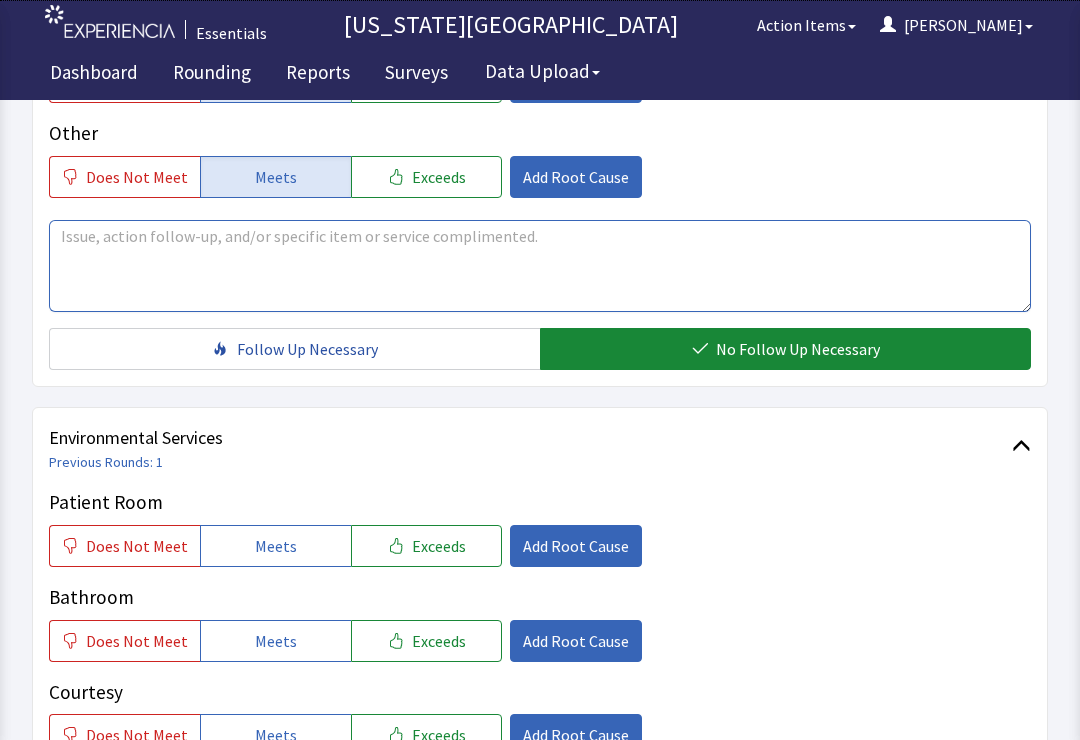 click at bounding box center [540, 266] 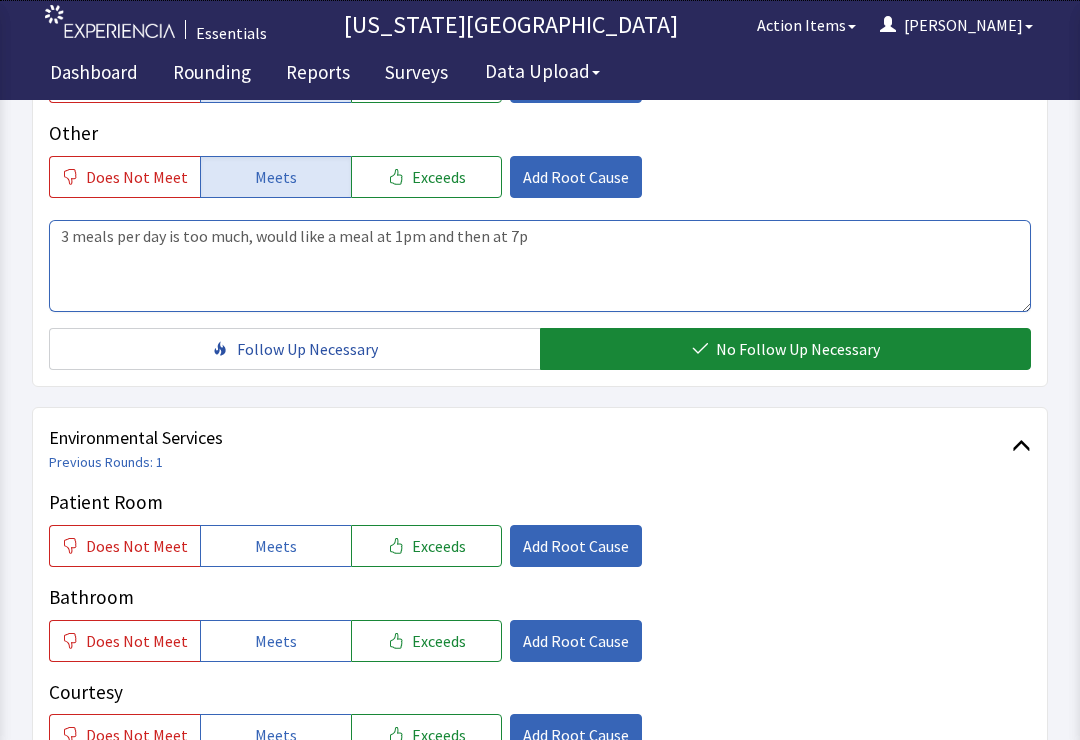 click on "3 meals per day is too much, would like a meal at 1pm and then at 7p" at bounding box center (540, 266) 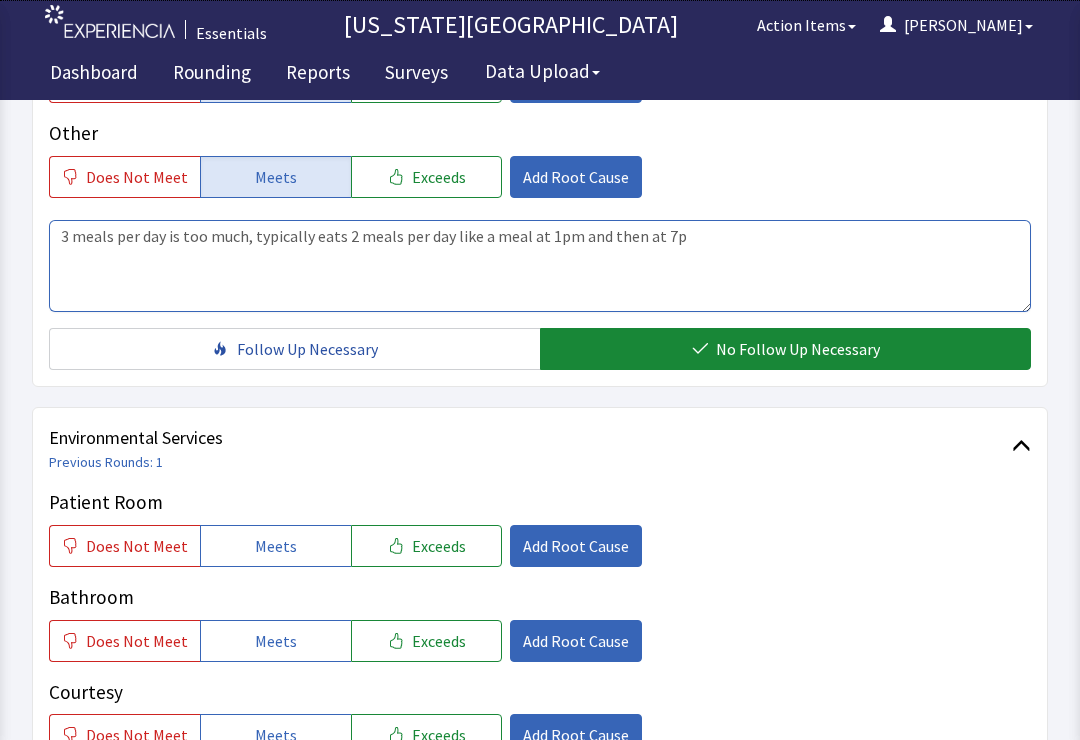 click on "3 meals per day is too much, typically eats 2 meals per day like a meal at 1pm and then at 7p" at bounding box center (540, 266) 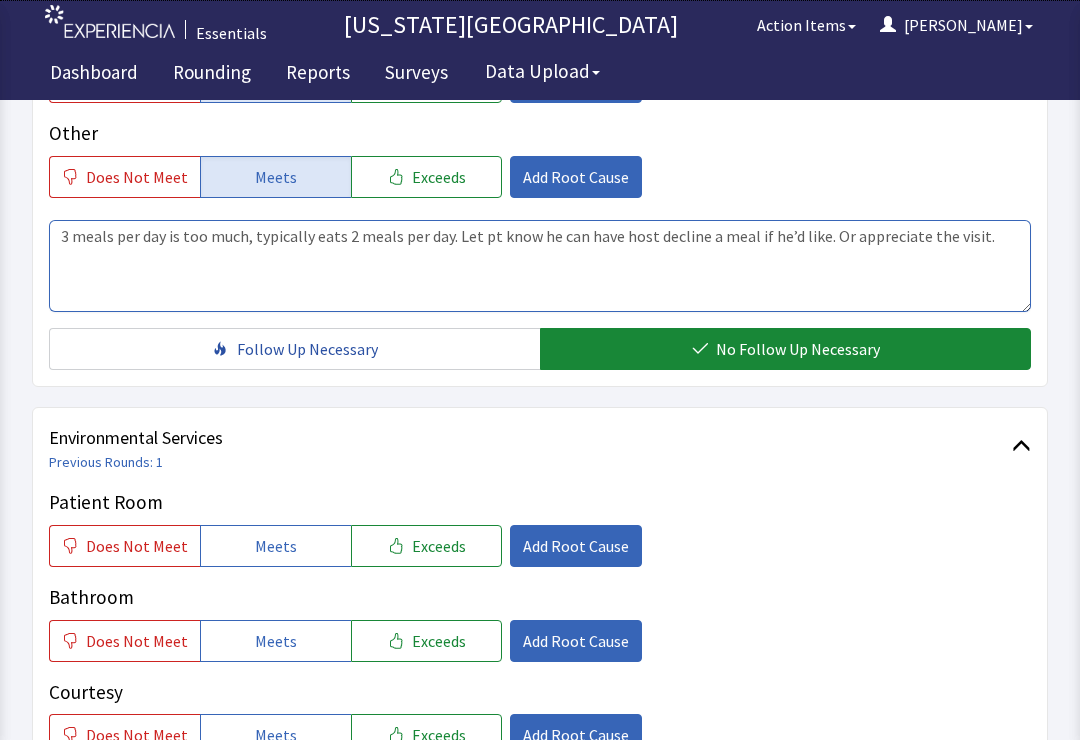click on "3 meals per day is too much, typically eats 2 meals per day. Let pt know he can have host decline a meal if he’d like. Or appreciate the visit." at bounding box center [540, 266] 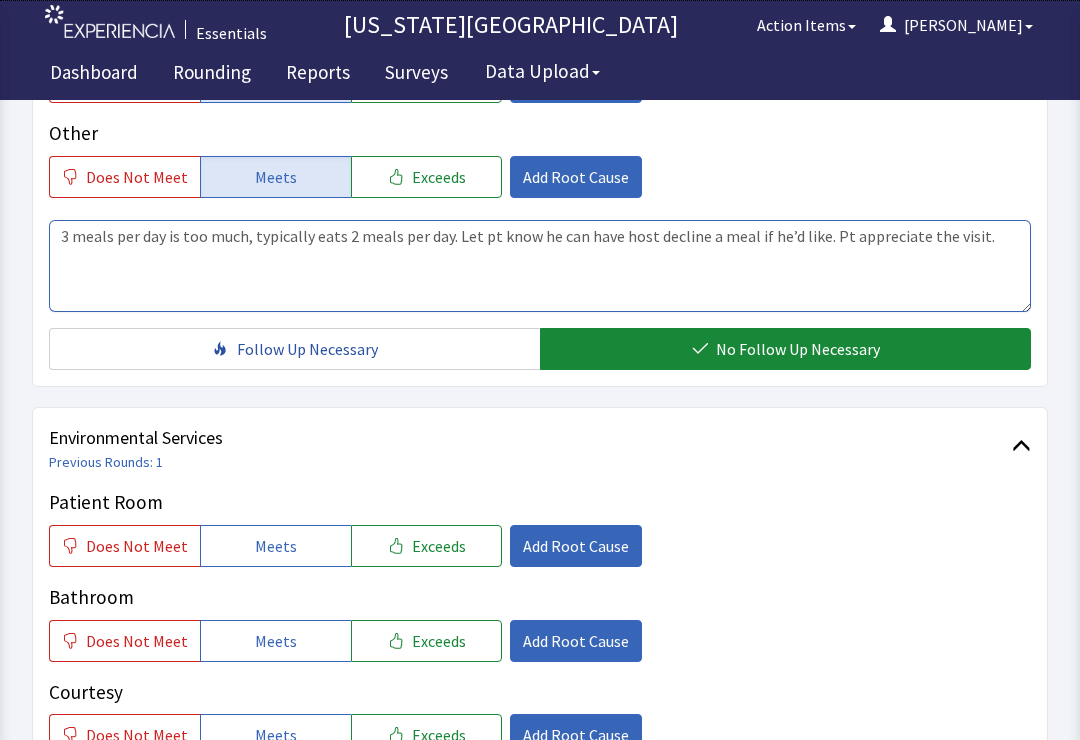 click on "3 meals per day is too much, typically eats 2 meals per day. Let pt know he can have host decline a meal if he’d like. Pt appreciate the visit." at bounding box center [540, 266] 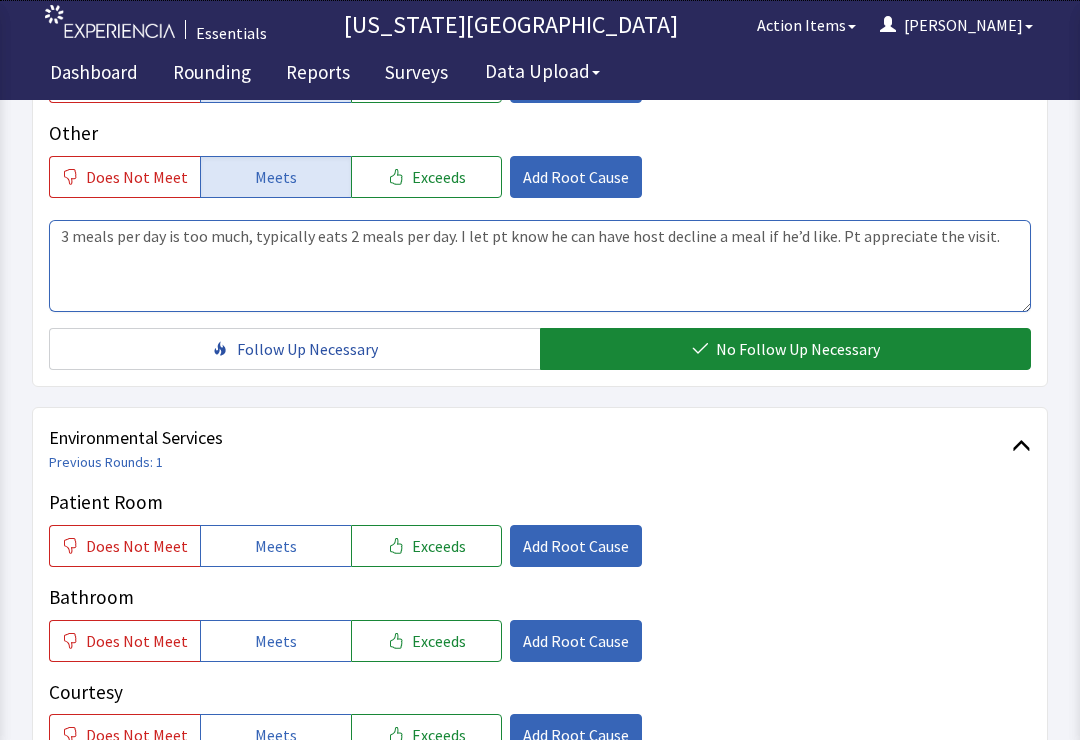 click on "3 meals per day is too much, typically eats 2 meals per day. I let pt know he can have host decline a meal if he’d like. Pt appreciate the visit." at bounding box center (540, 266) 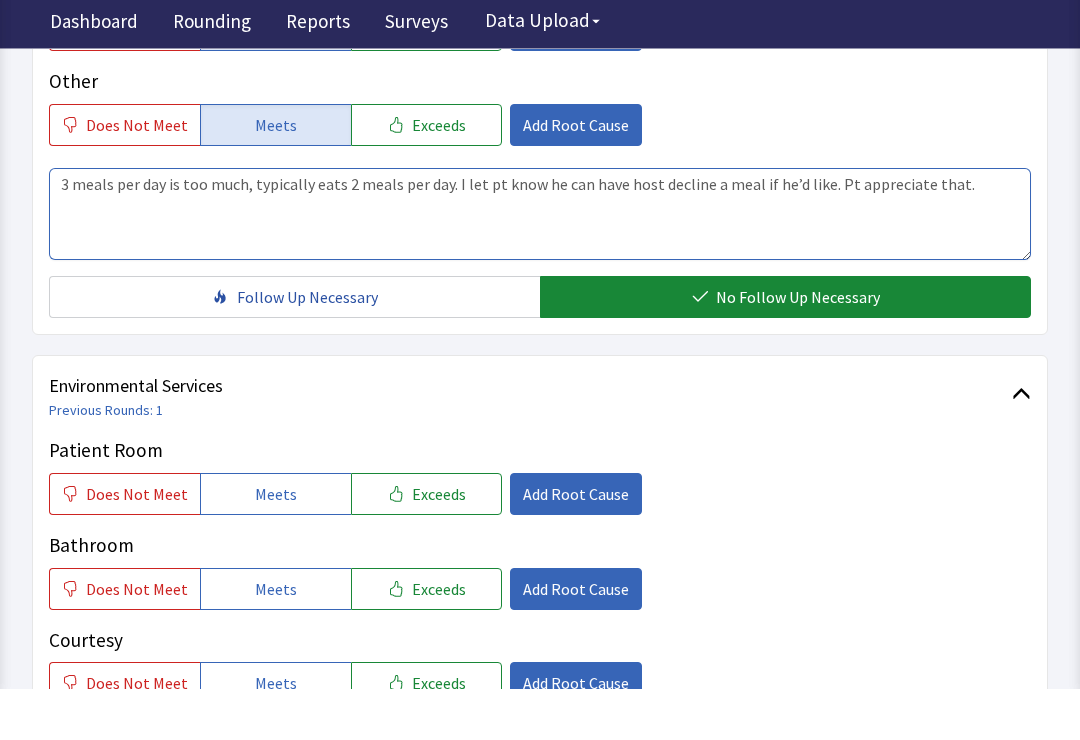 type on "3 meals per day is too much, typically eats 2 meals per day. I let pt know he can have host decline a meal if he’d like. Pt appreciate that." 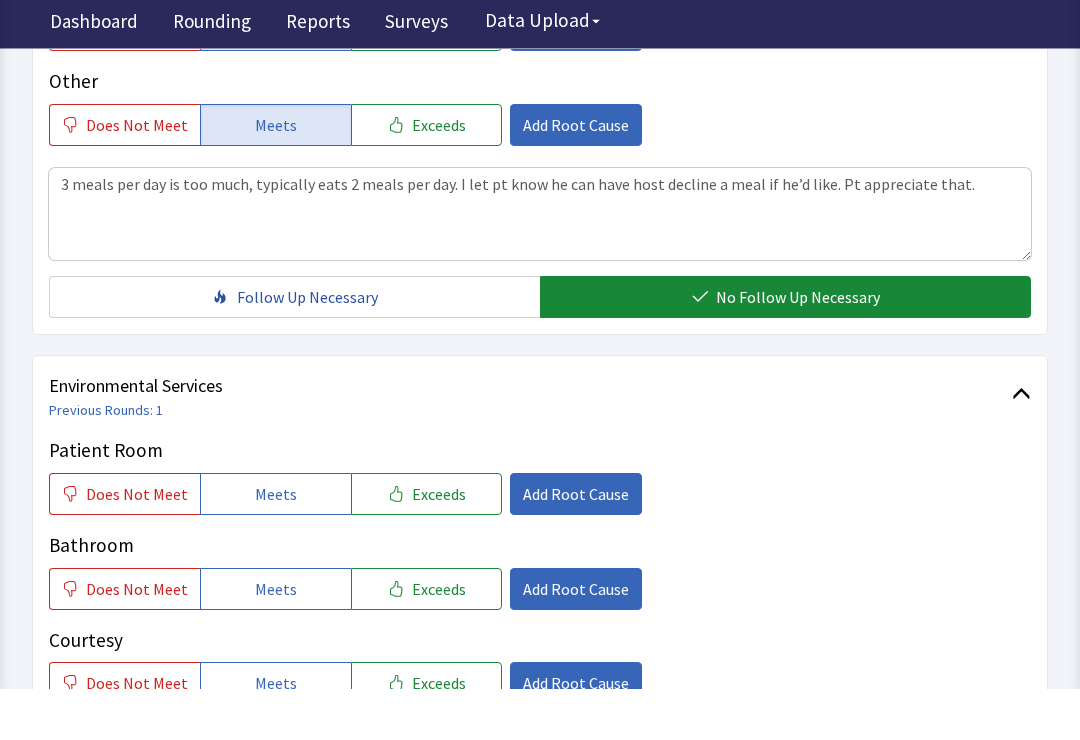 click on "No Follow Up Necessary" 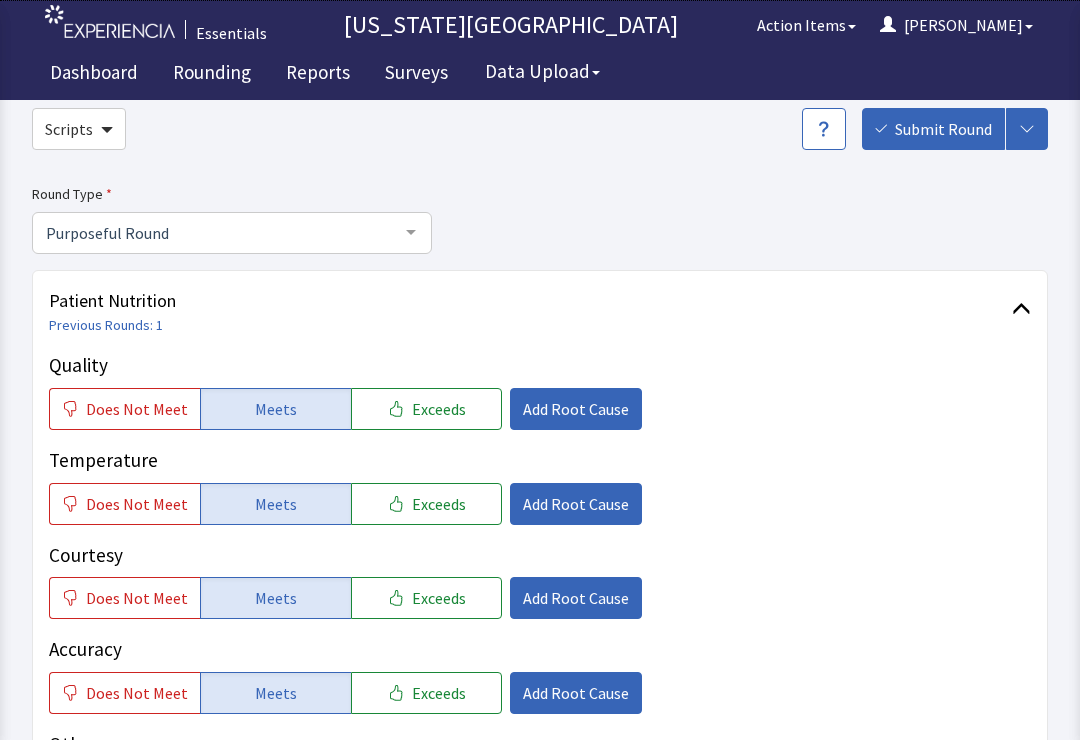 scroll, scrollTop: 0, scrollLeft: 0, axis: both 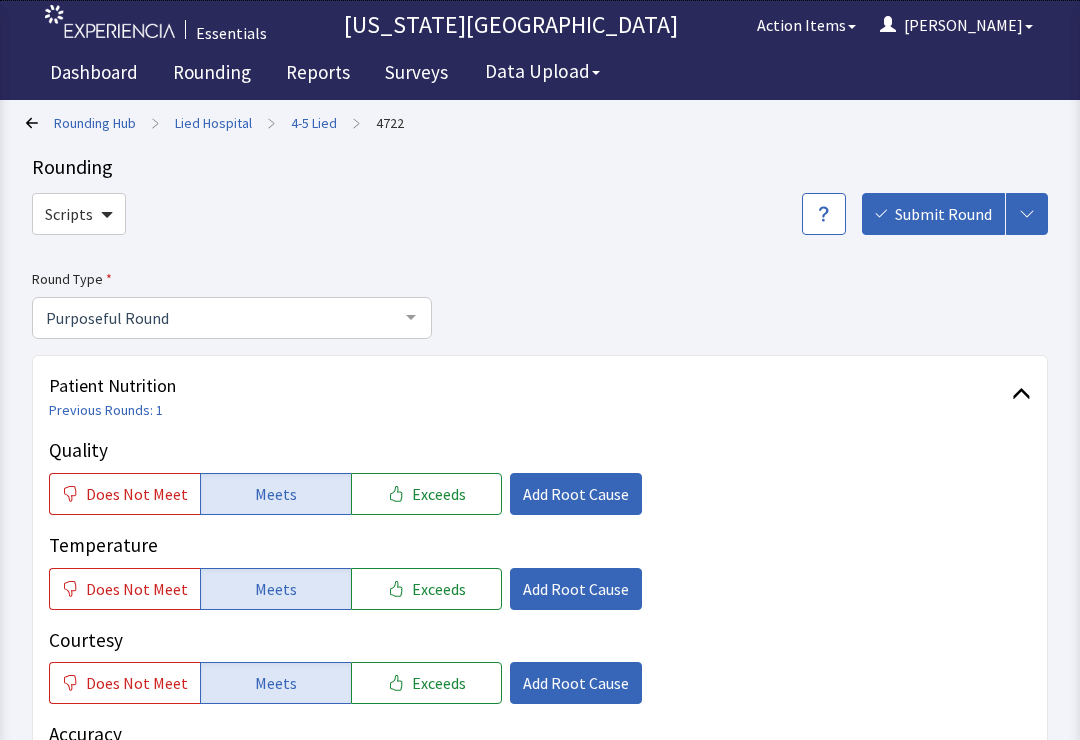 click on "Submit Round" at bounding box center [943, 214] 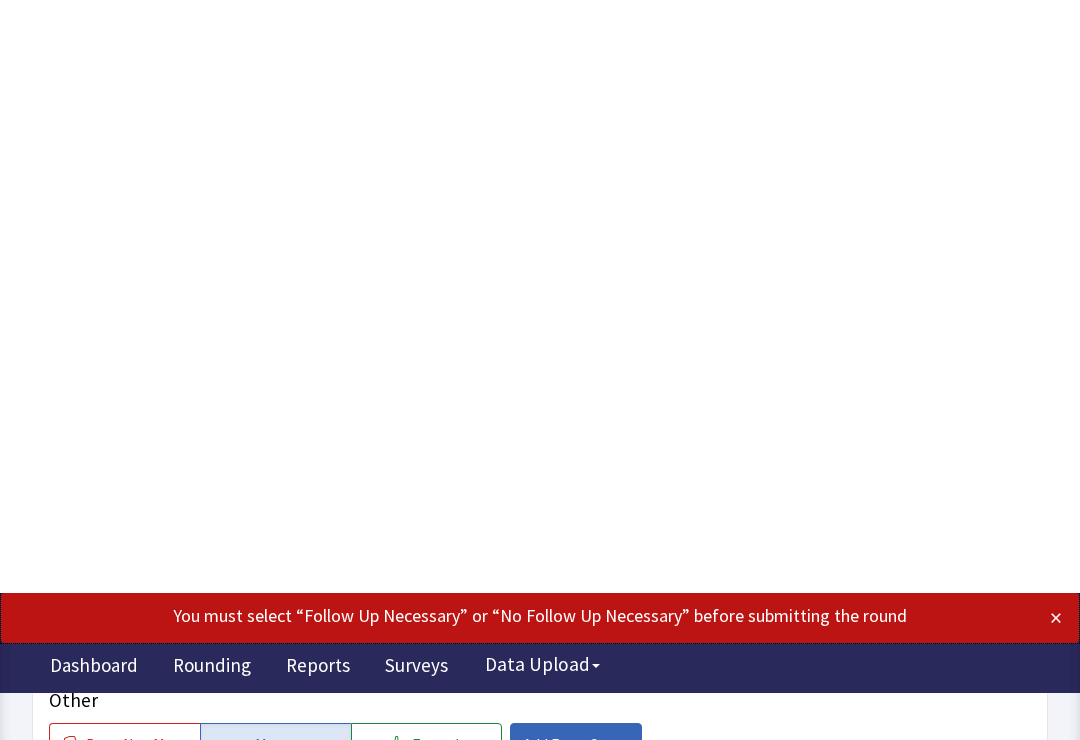 scroll, scrollTop: 0, scrollLeft: 0, axis: both 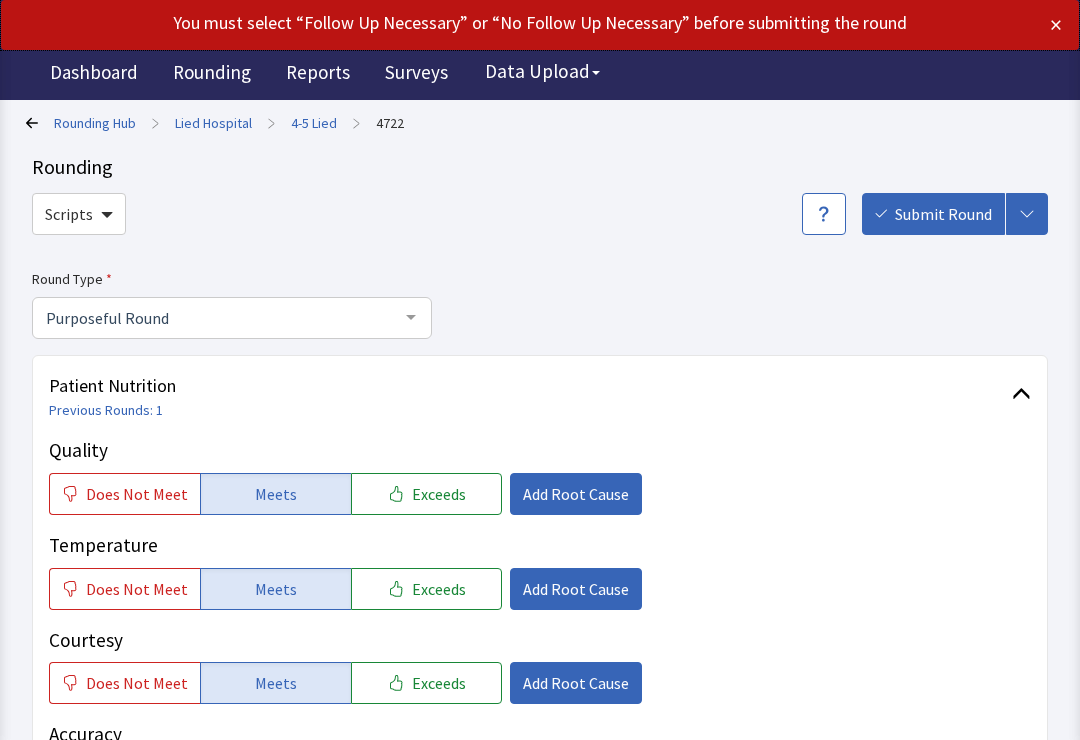 click on "Submit Round" at bounding box center (943, 214) 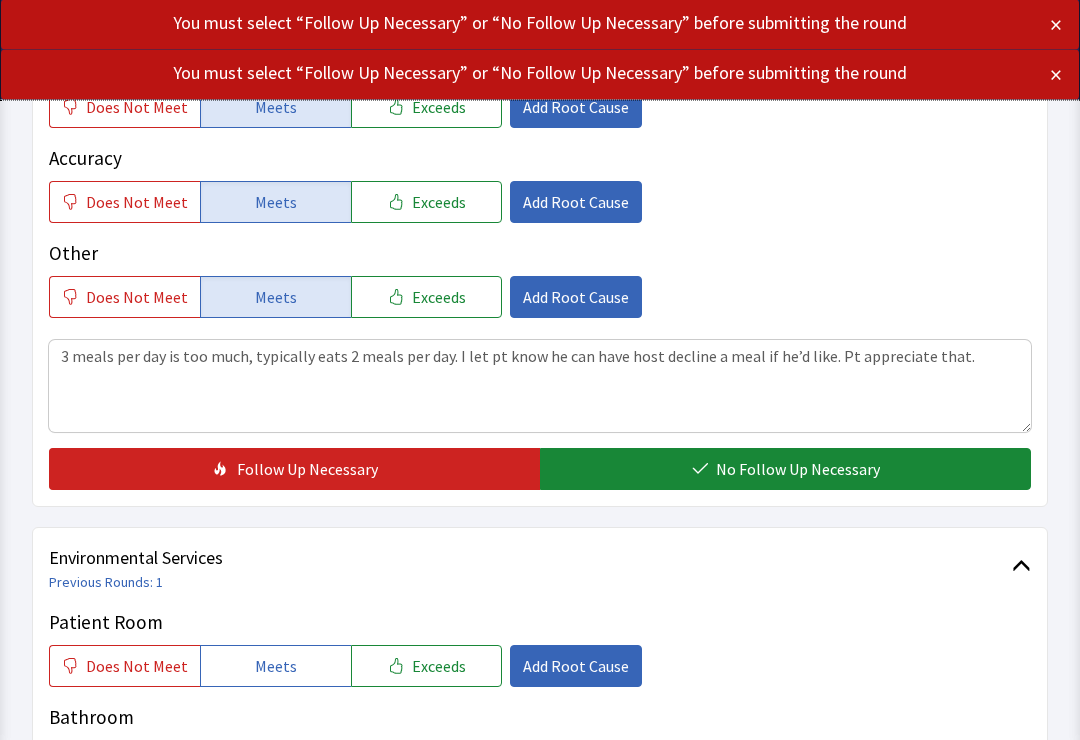 scroll, scrollTop: 576, scrollLeft: 0, axis: vertical 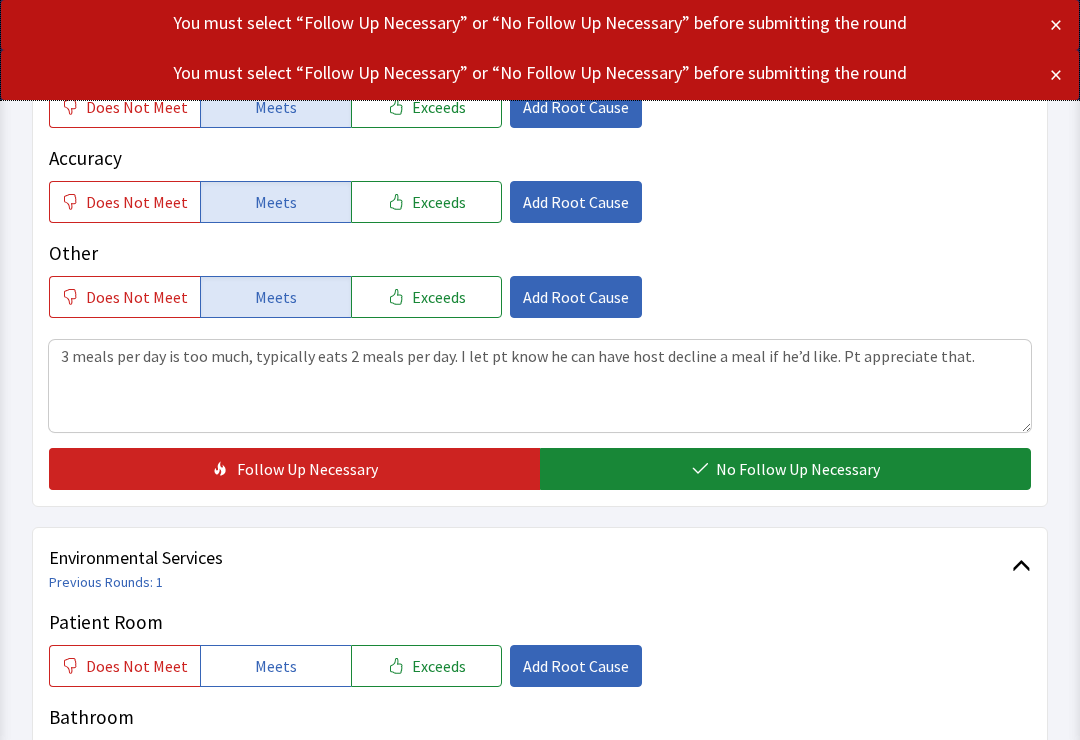 click on "No Follow Up Necessary" at bounding box center [798, 469] 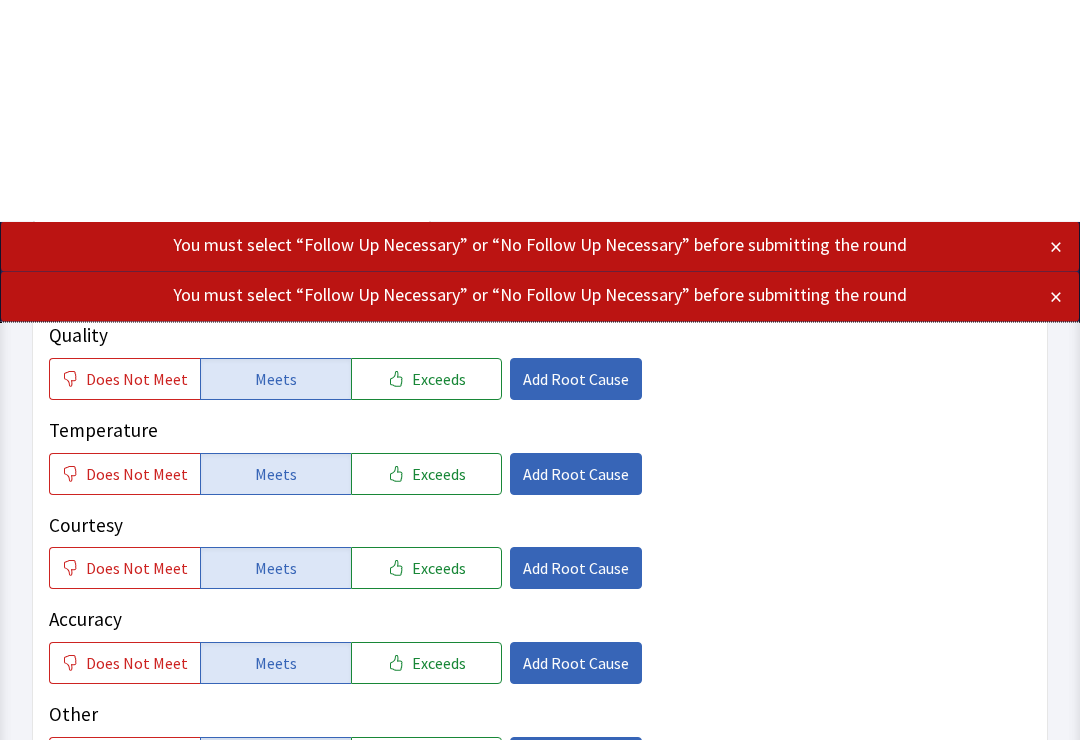 scroll, scrollTop: 0, scrollLeft: 0, axis: both 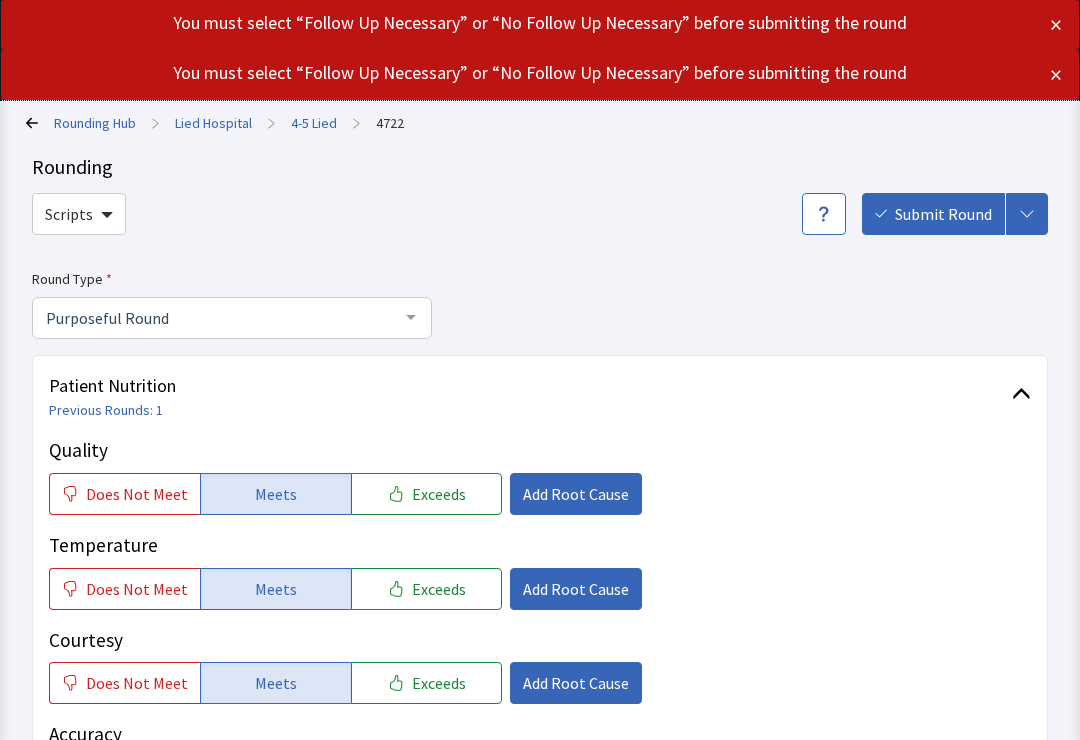 click on "Submit Round" at bounding box center (943, 214) 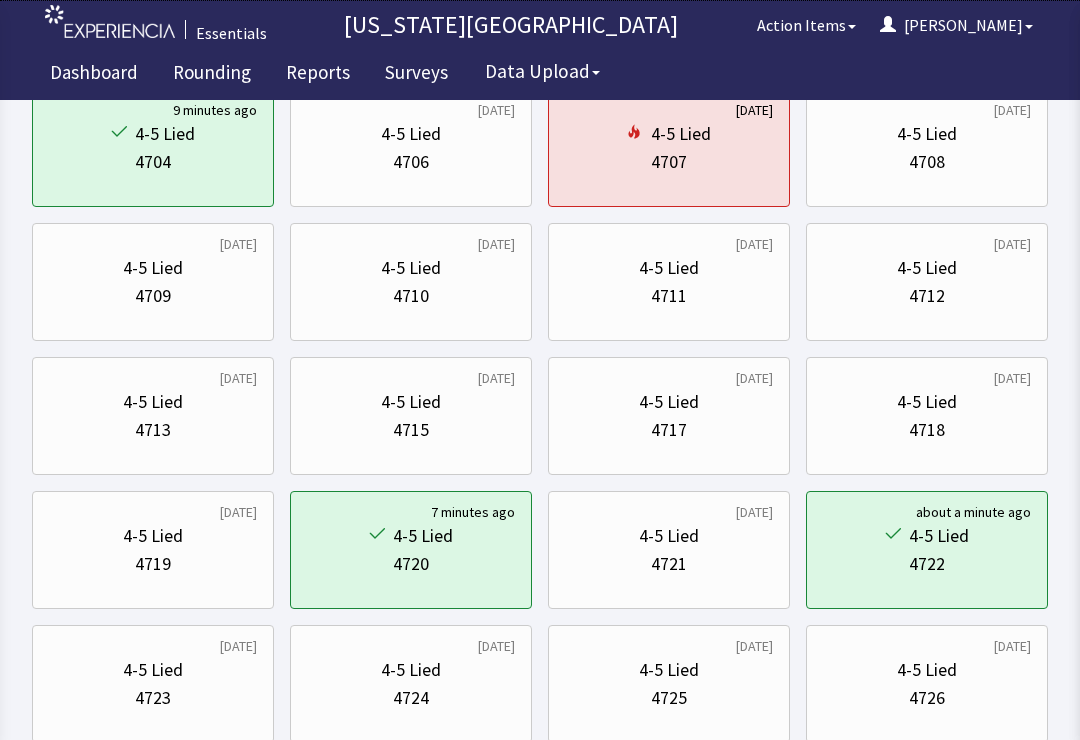 scroll, scrollTop: 196, scrollLeft: 0, axis: vertical 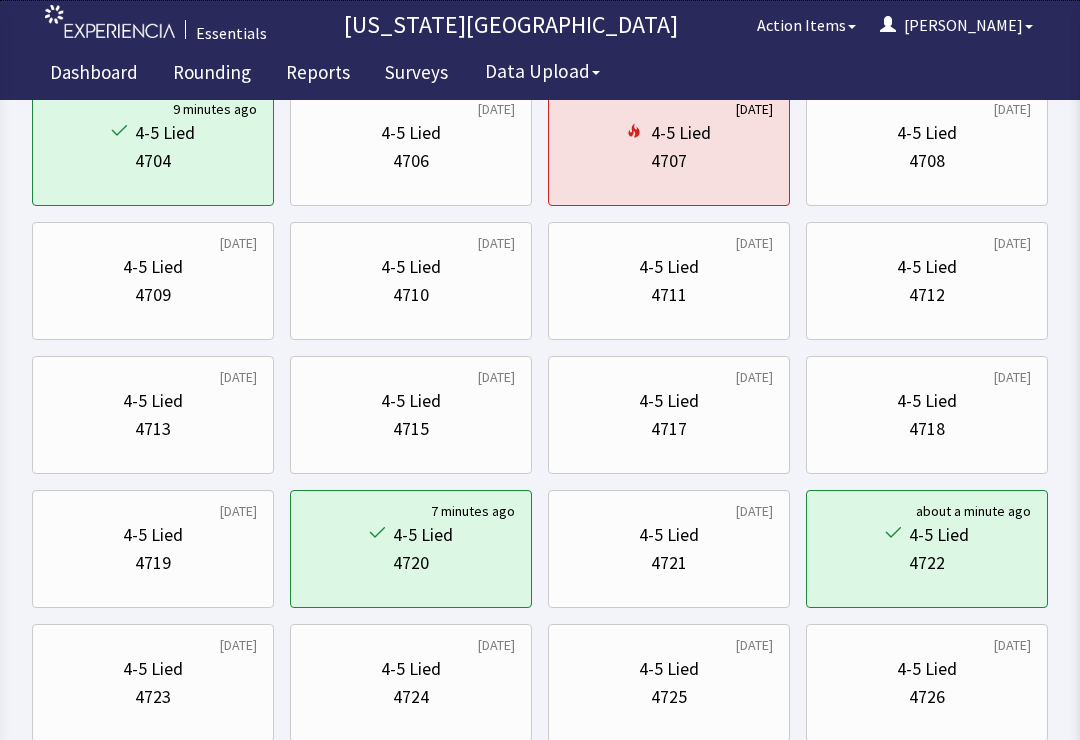 click on "4-5 Lied 4718" at bounding box center [927, 415] 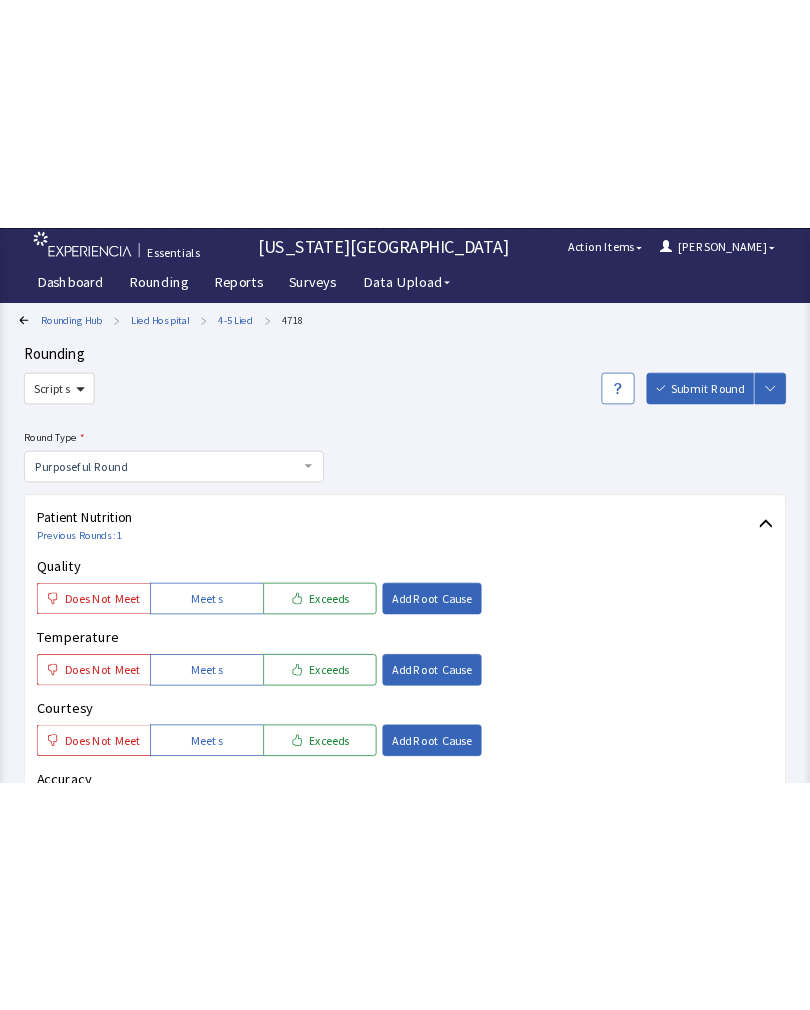 scroll, scrollTop: 0, scrollLeft: 0, axis: both 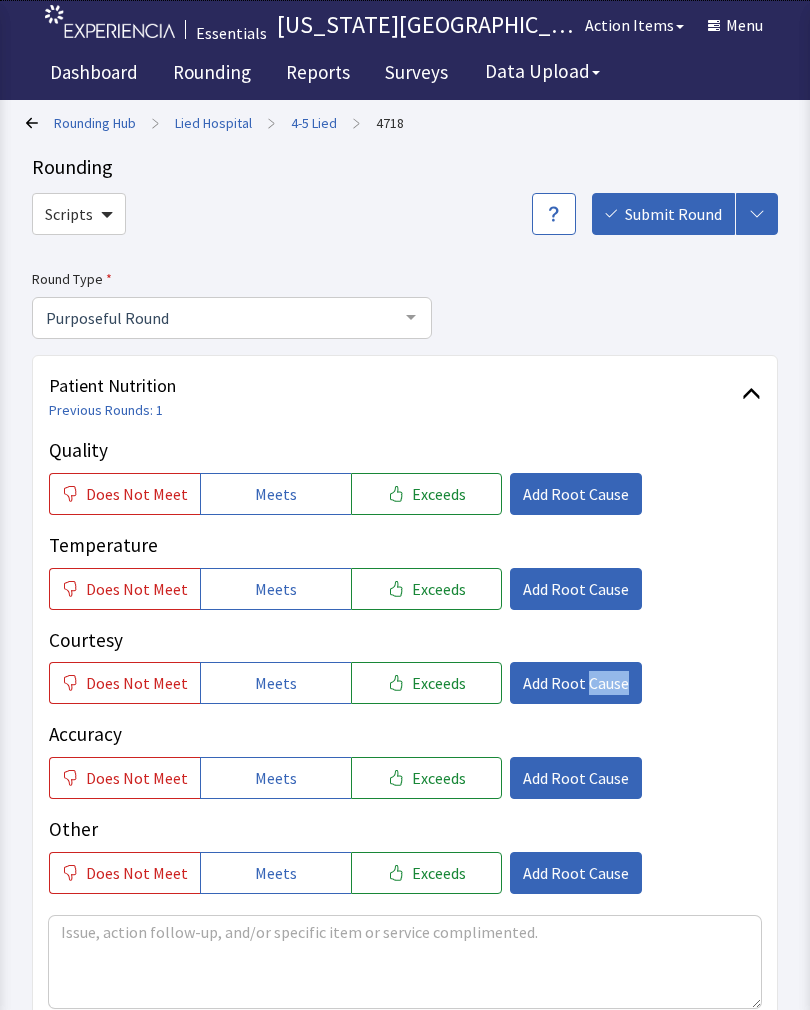 click on "Rounding Hub > Lied Hospital > 4-5 Lied > 4718" at bounding box center (399, 122) 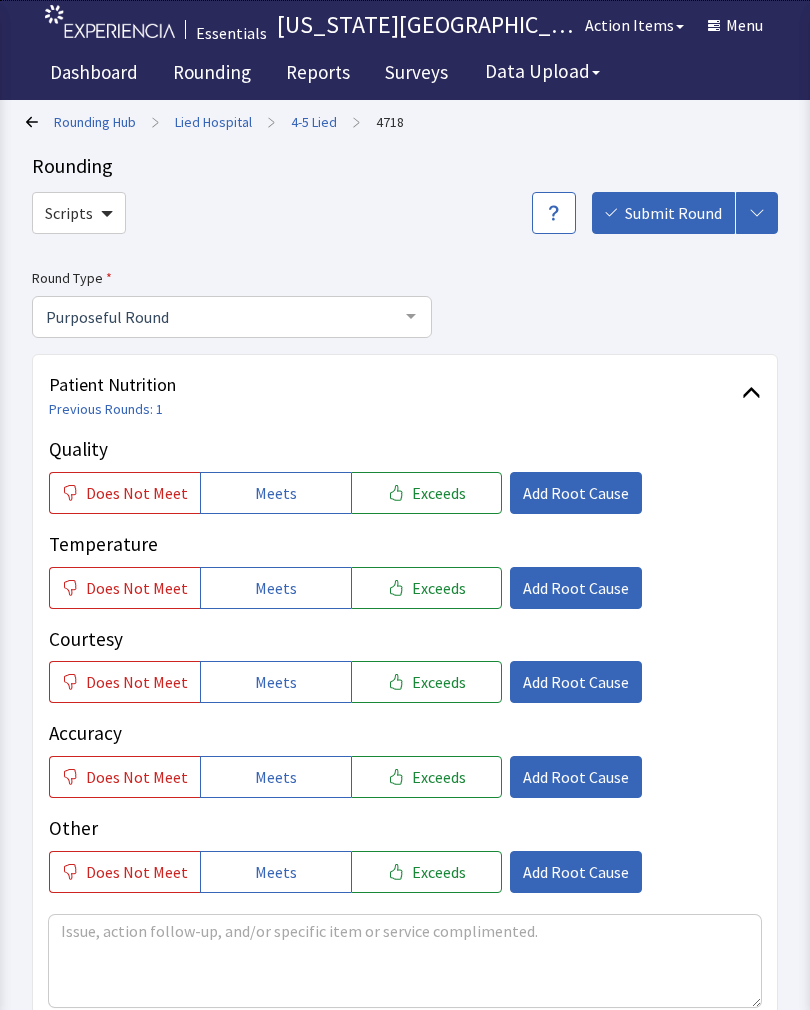 scroll, scrollTop: 0, scrollLeft: 0, axis: both 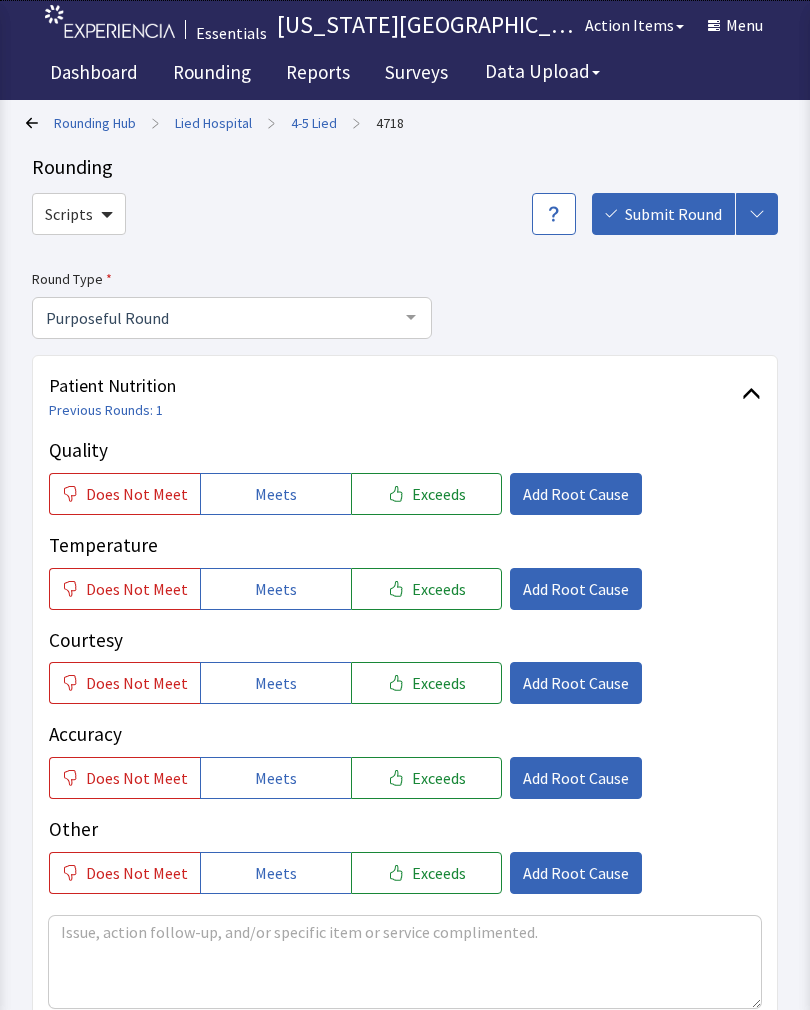 click on "Rounding Hub > Lied Hospital > 4-5 Lied > 4718 Rounding Scripts Submit Round Assign, Notify, & Submit Assign & Submit Notify & Submit Submit Round Type Purposeful Round Purposeful Round Welcome Round Discharge Round Emergency Room Round No elements found. Consider changing the search query. List is empty. Patient Nutrition Previous Rounds: 1 Quality Does Not Meet Meets Exceeds Add Root Cause Temperature Does Not Meet Meets Exceeds Add Root Cause Courtesy Does Not Meet Meets Exceeds Add Root Cause Accuracy Does Not Meet Meets Exceeds Add Root Cause Other Does Not Meet Meets Exceeds Add Root Cause Follow Up Necessary No Follow Up Necessary Environmental Services Previous Rounds: 1 Patient Room Does Not Meet Meets Exceeds Add Root Cause Bathroom Does Not Meet Meets Exceeds Add Root Cause Courtesy Does Not Meet Meets Exceeds Add Root Cause Other Does Not Meet Meets Exceeds Add Root Cause Follow Up Necessary No Follow Up Necessary Submit Round Assign, Notify, & Submit Assign & Submit Notify & Submit Submit" at bounding box center [405, 899] 